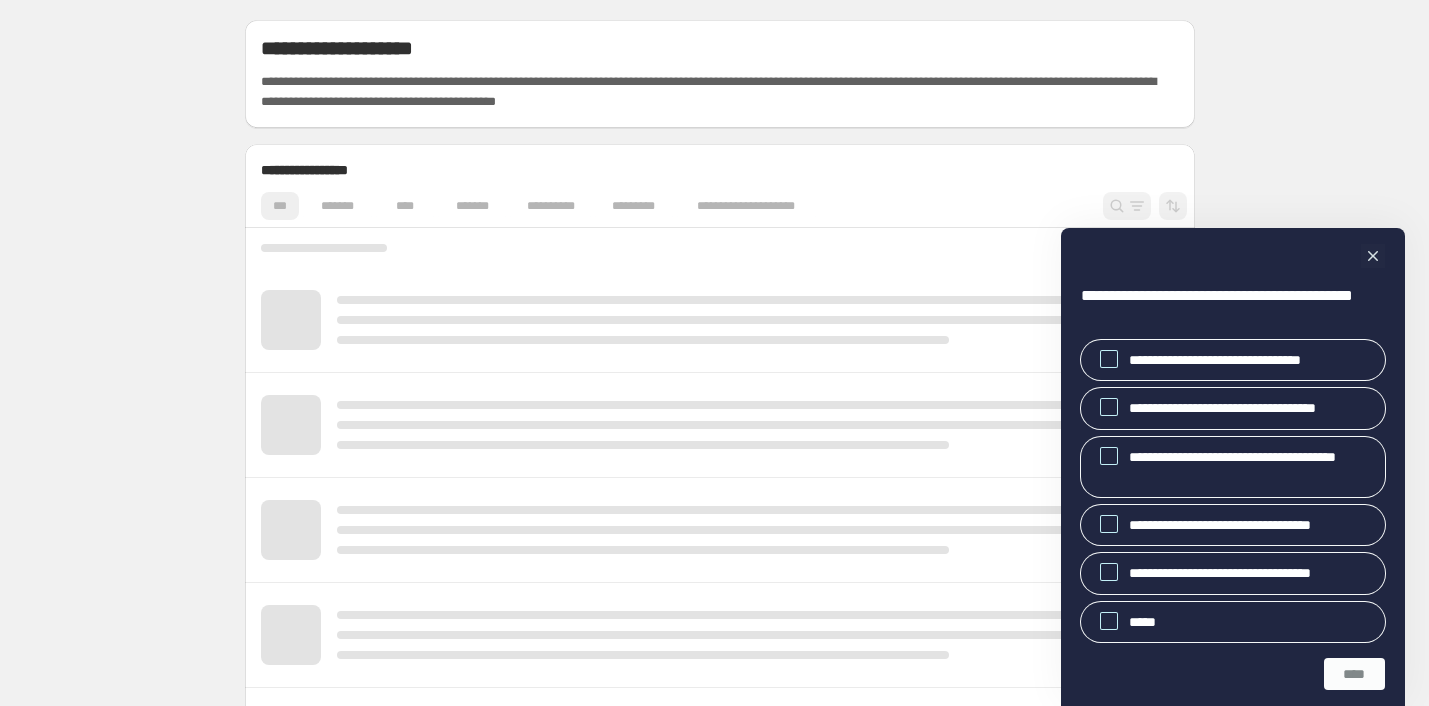scroll, scrollTop: 0, scrollLeft: 0, axis: both 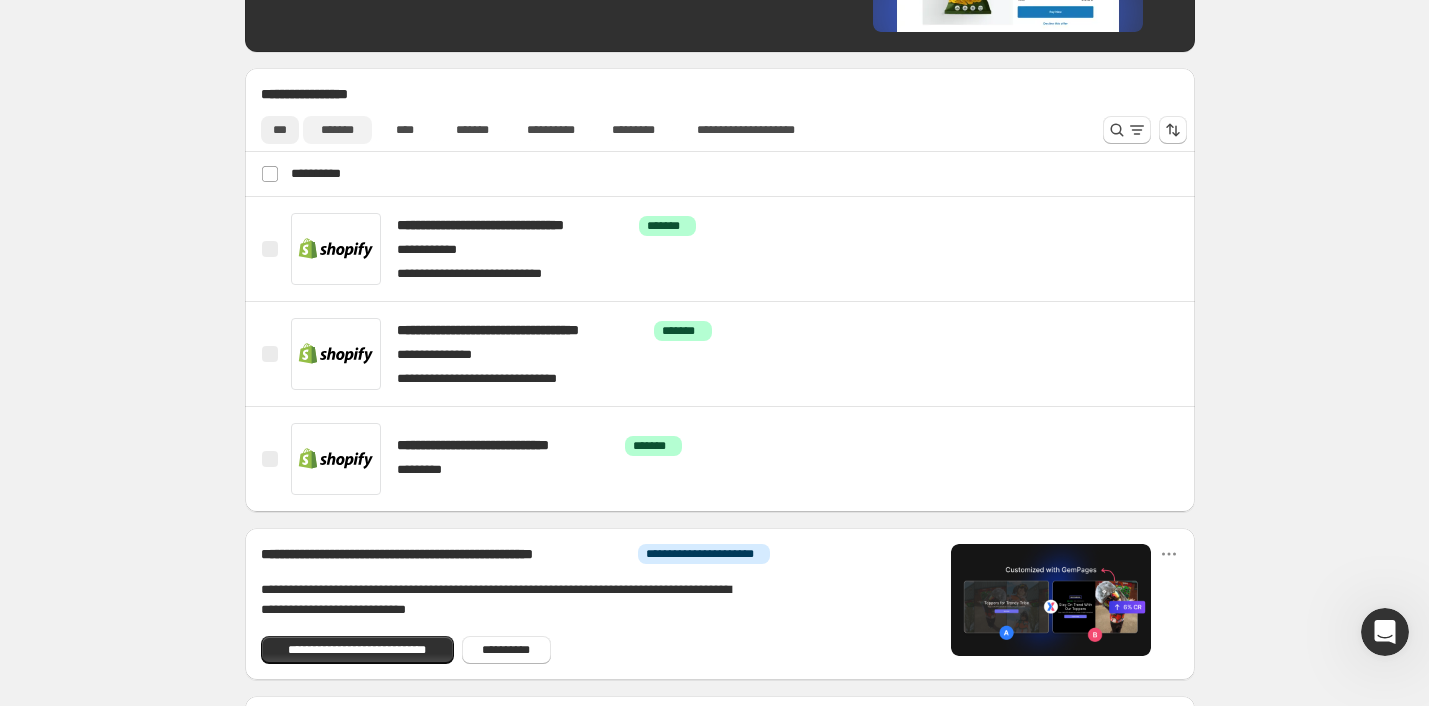 click on "*******" at bounding box center [337, 130] 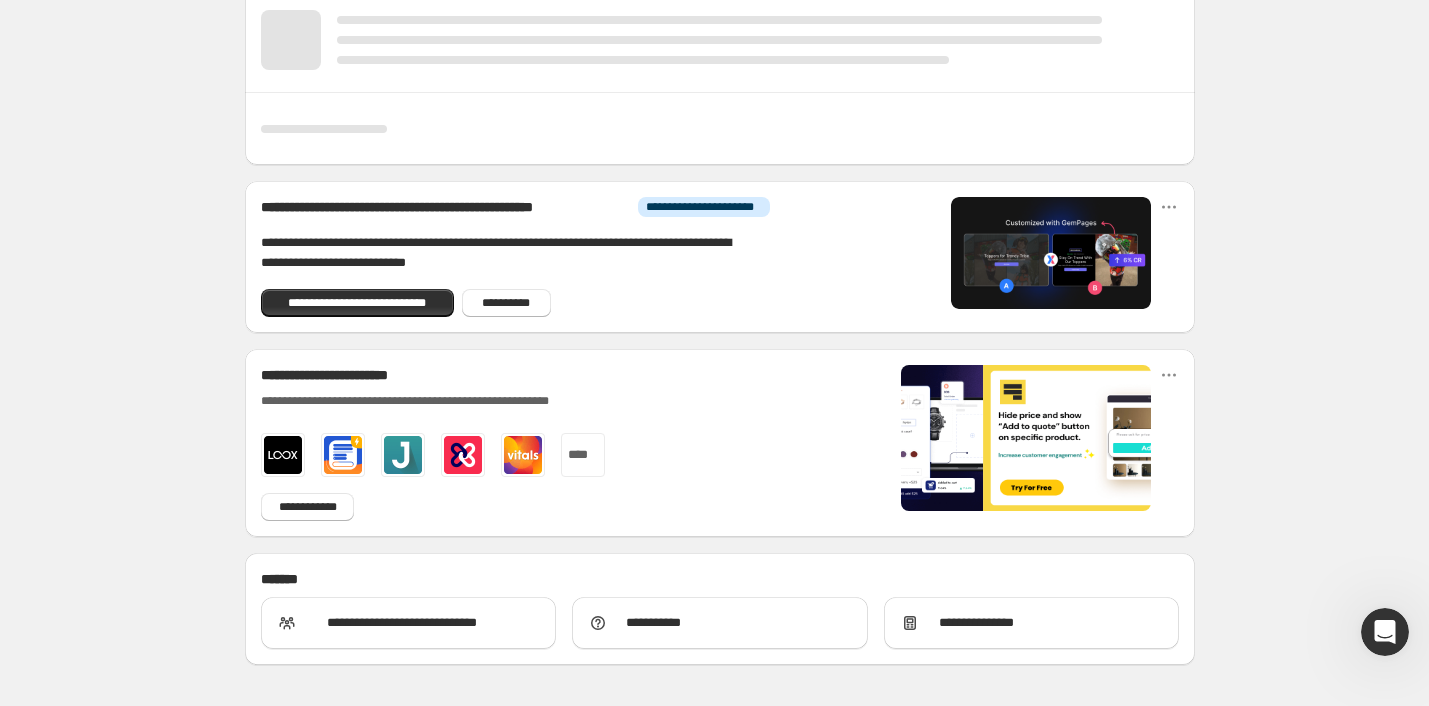 scroll, scrollTop: 627, scrollLeft: 0, axis: vertical 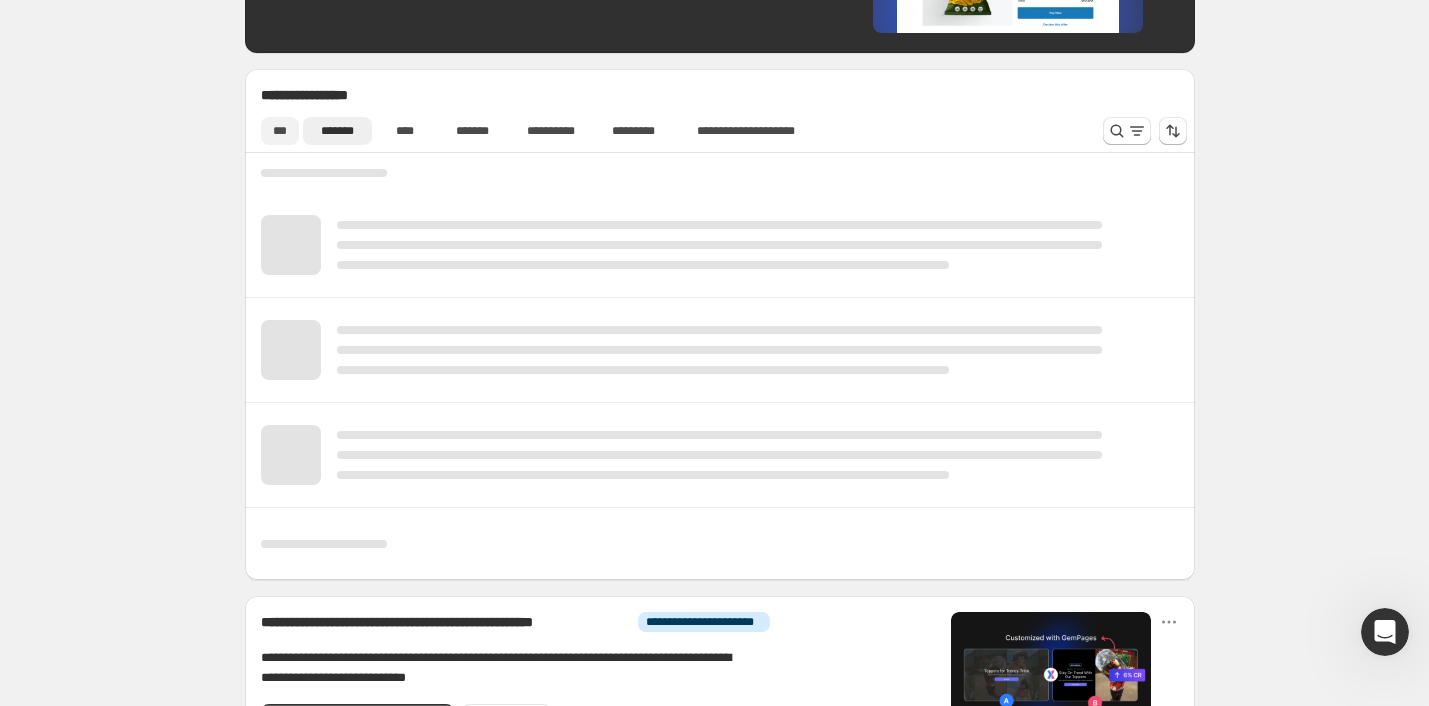 click on "***" at bounding box center [280, 131] 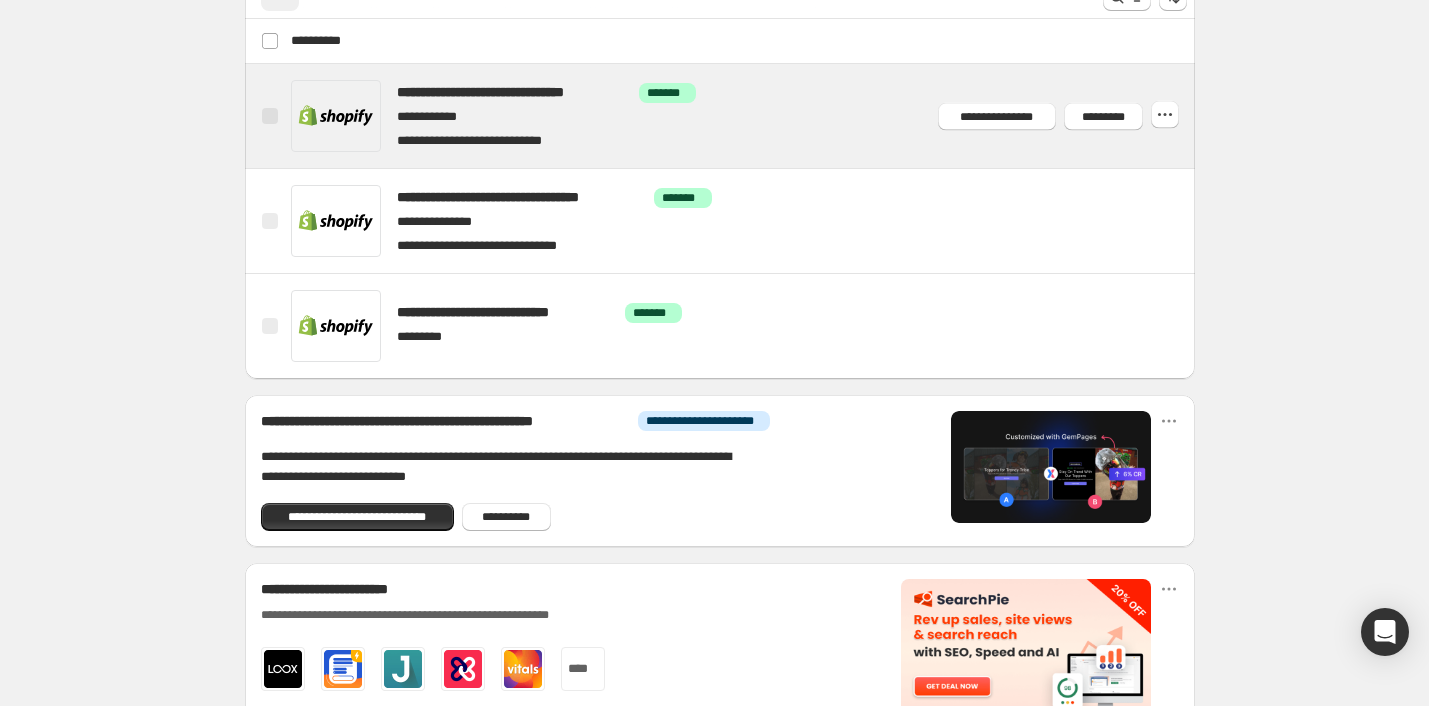 scroll, scrollTop: 709, scrollLeft: 0, axis: vertical 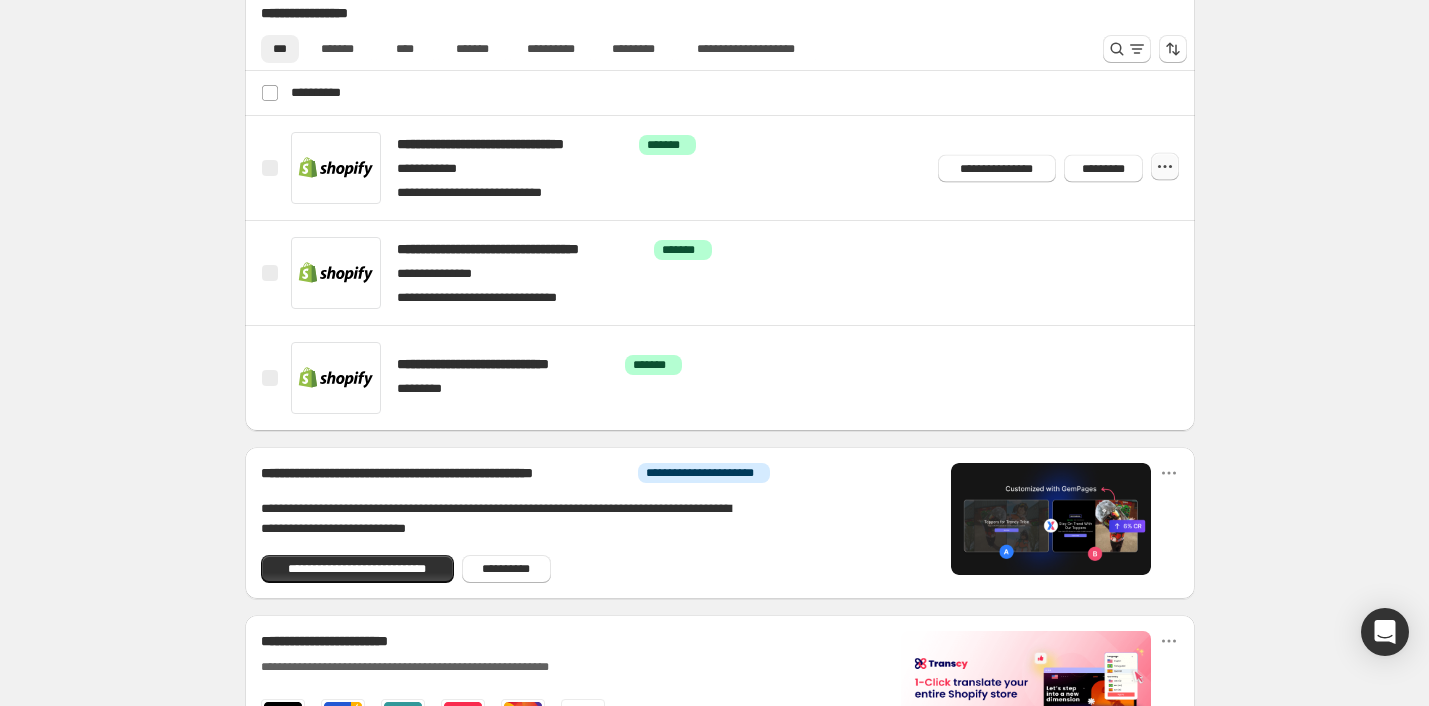 click 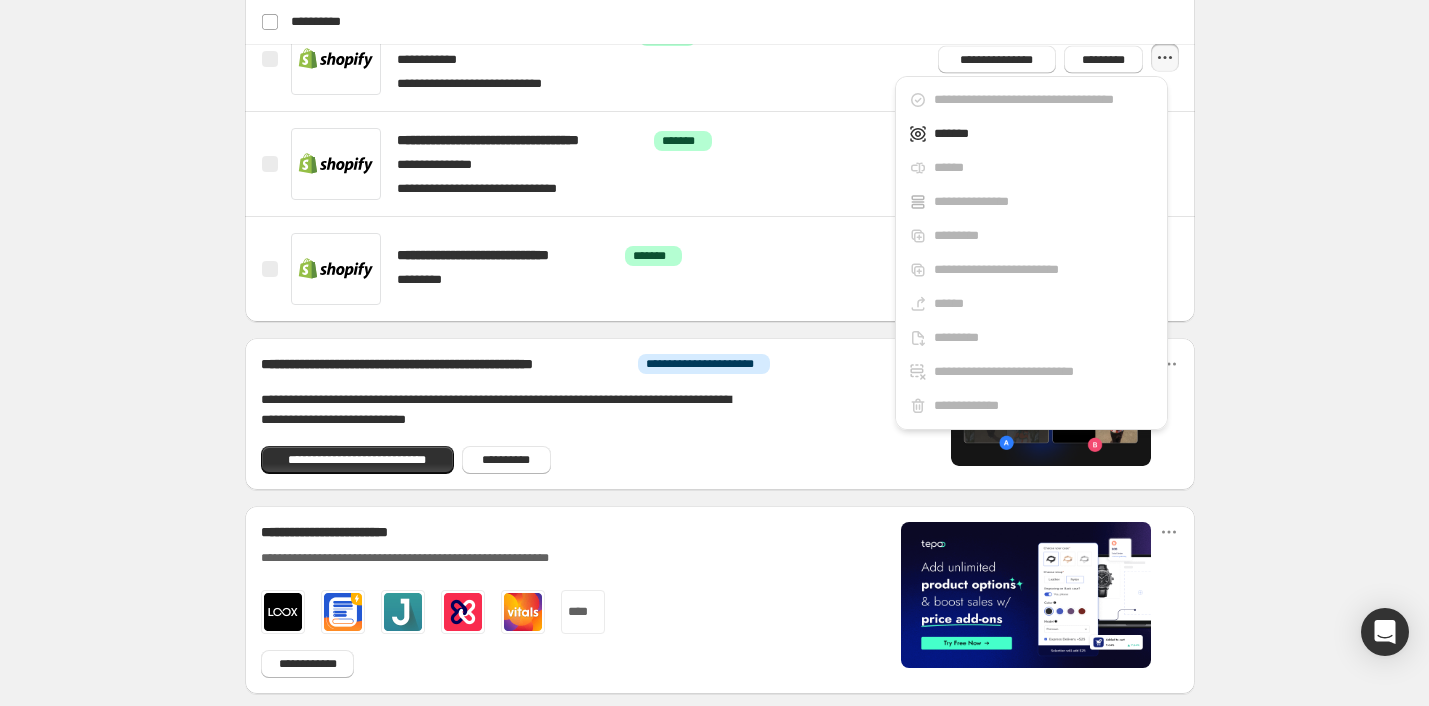 scroll, scrollTop: 453, scrollLeft: 0, axis: vertical 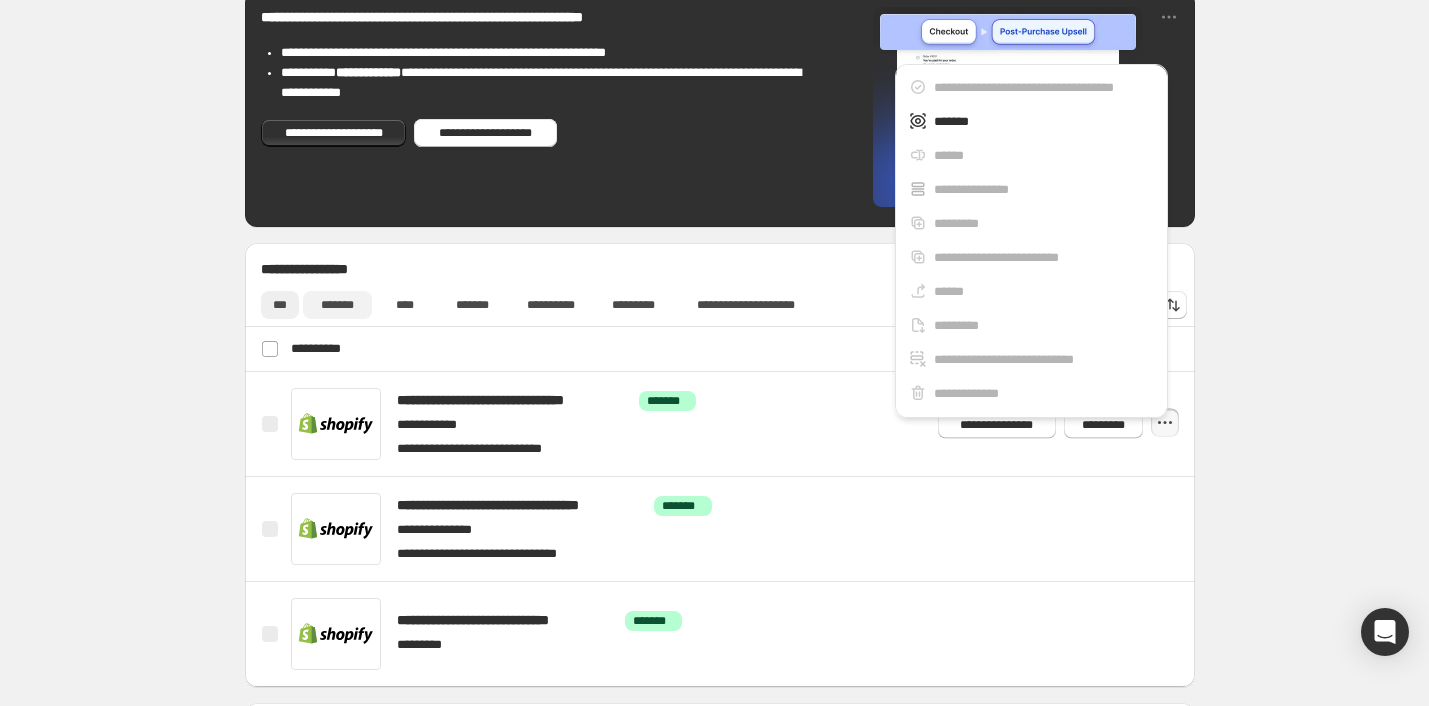 click on "*******" at bounding box center (337, 305) 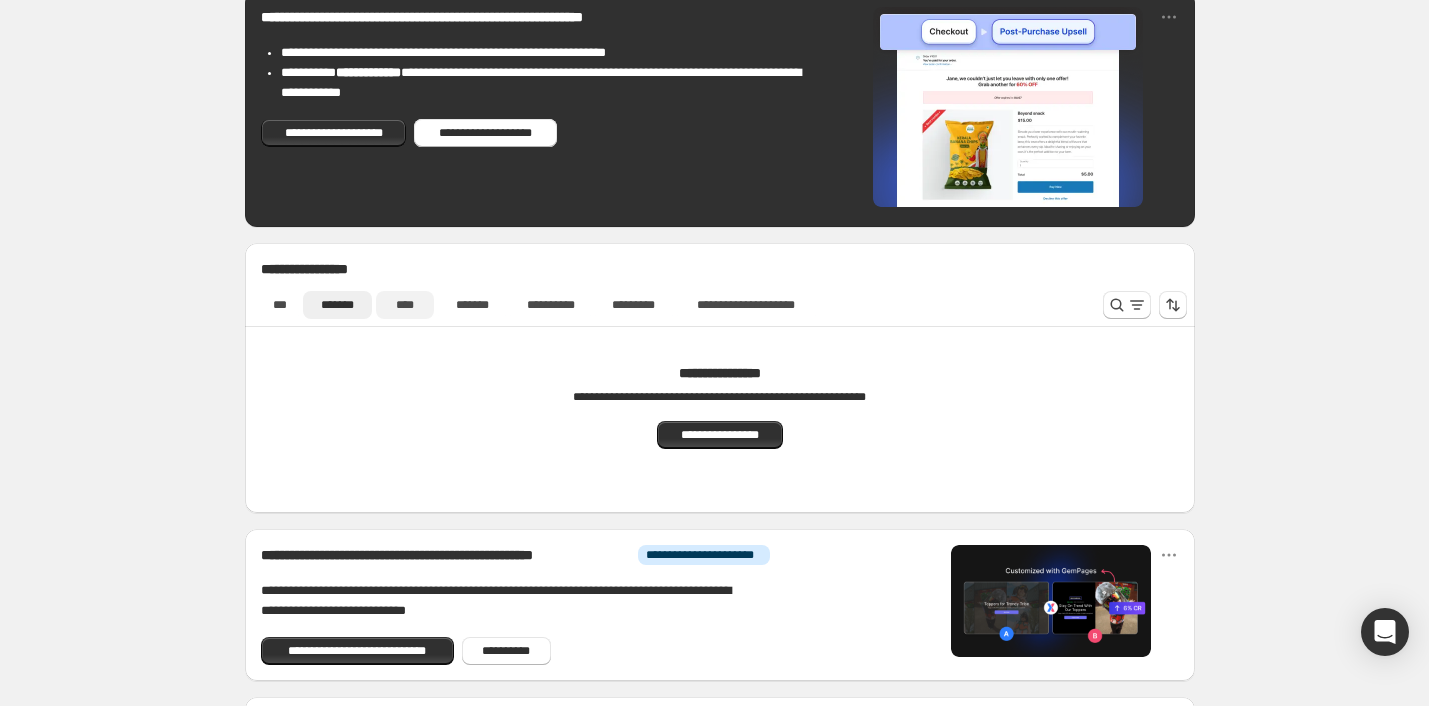 click on "****" at bounding box center [405, 305] 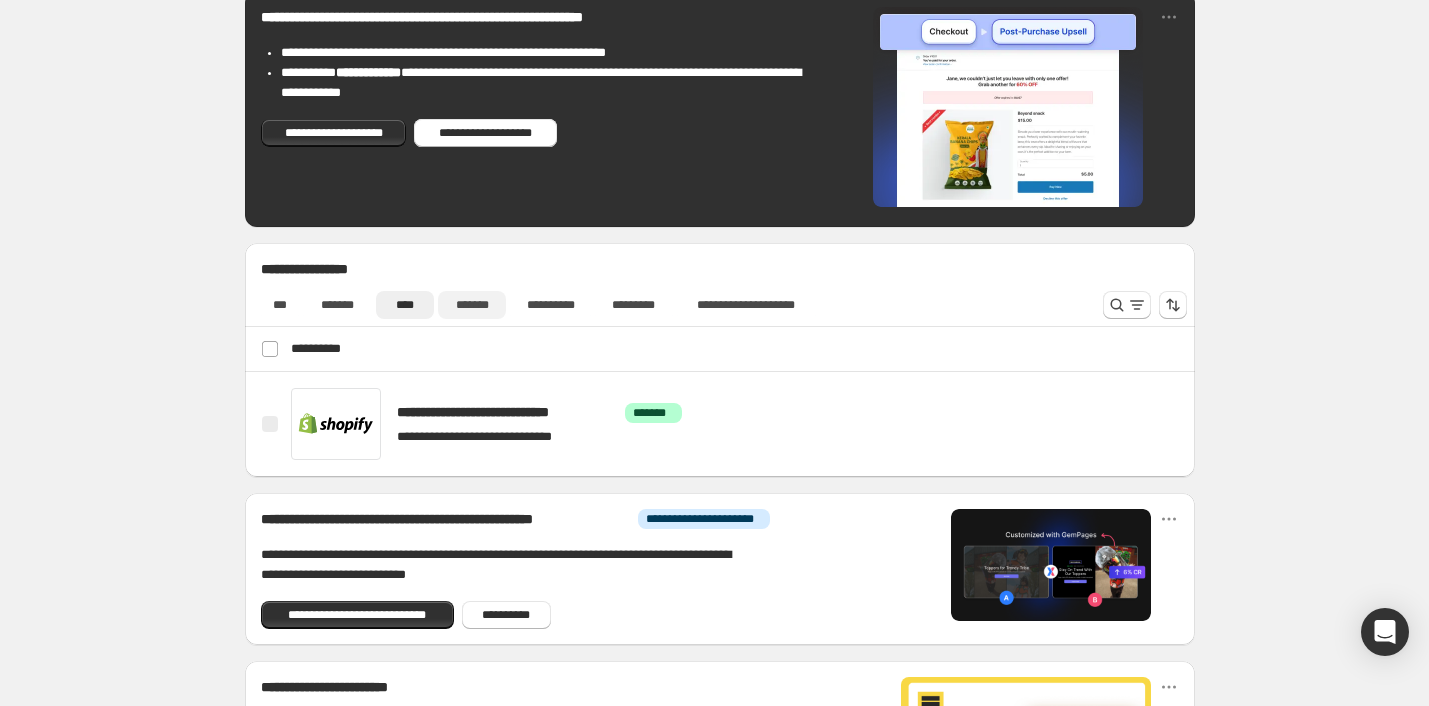 click on "*******" at bounding box center (472, 305) 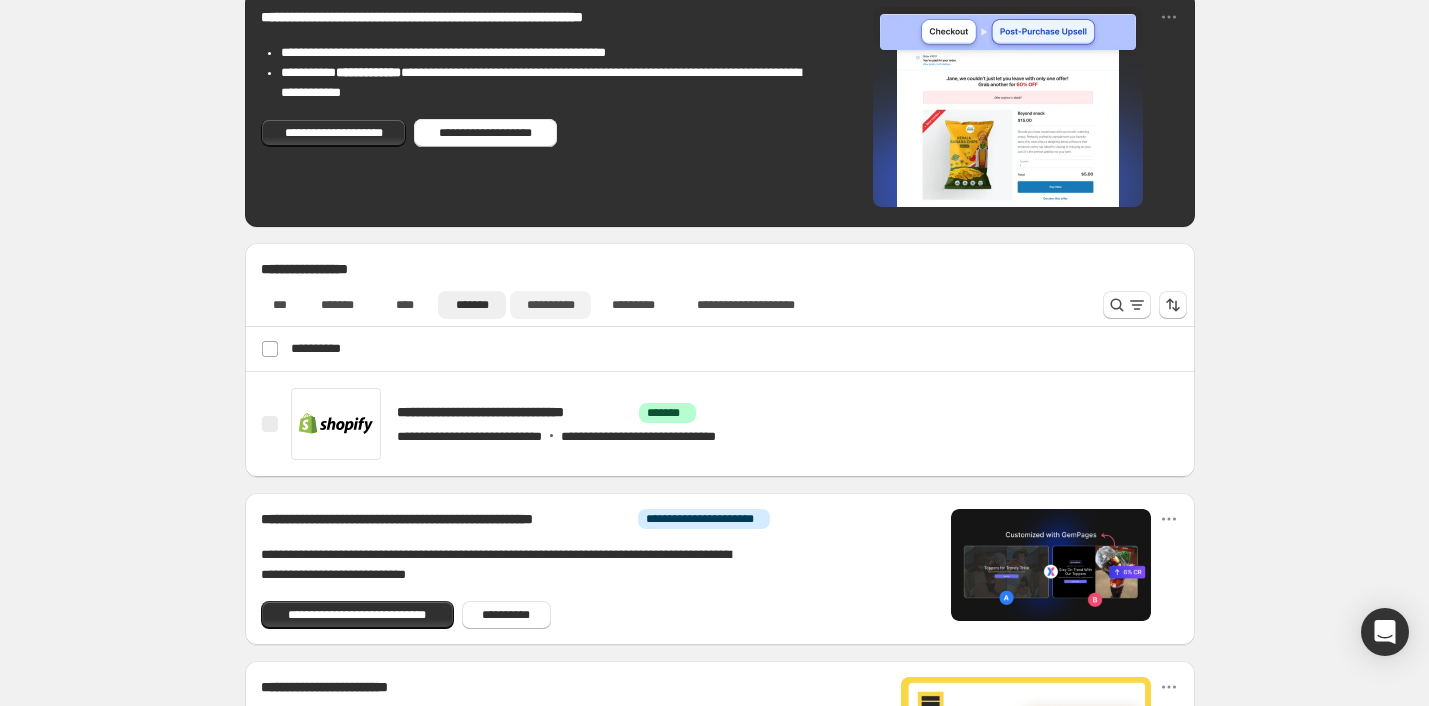 click on "**********" at bounding box center [550, 305] 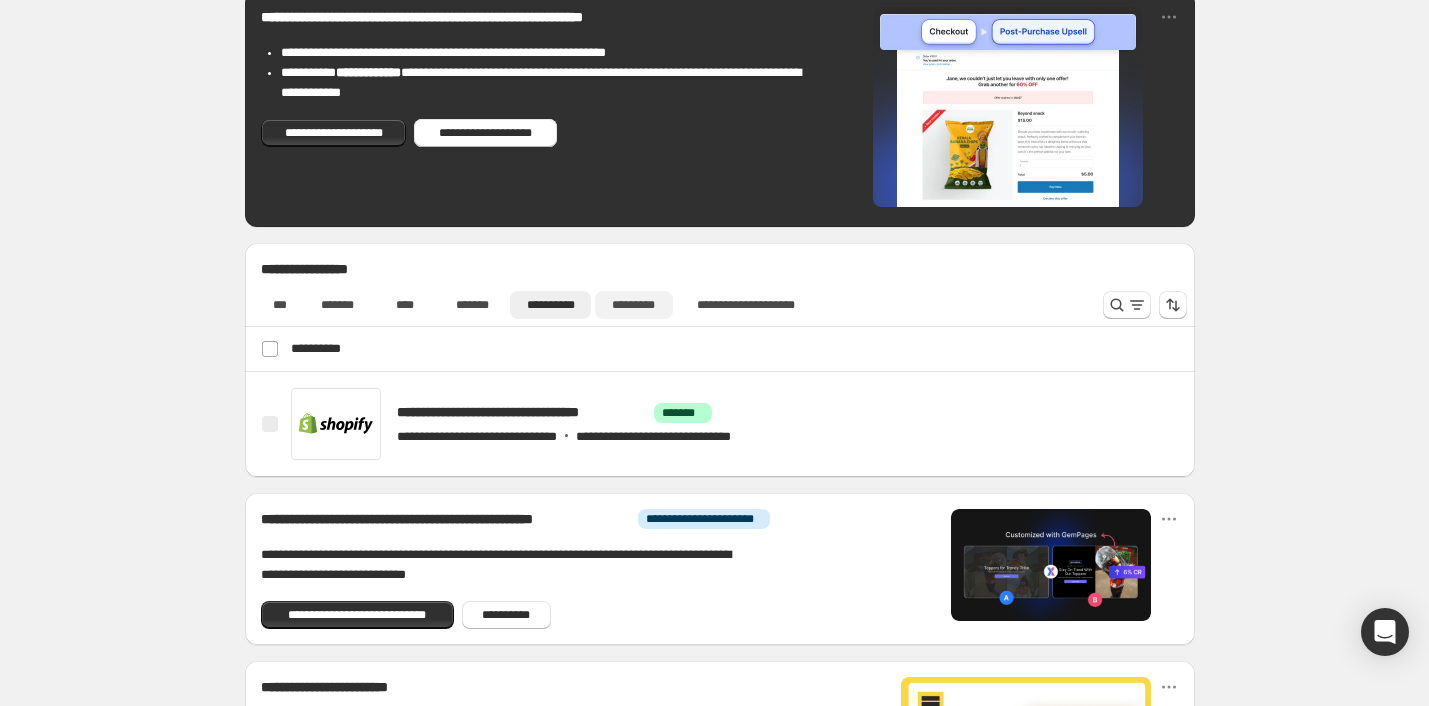 click on "*********" at bounding box center (633, 305) 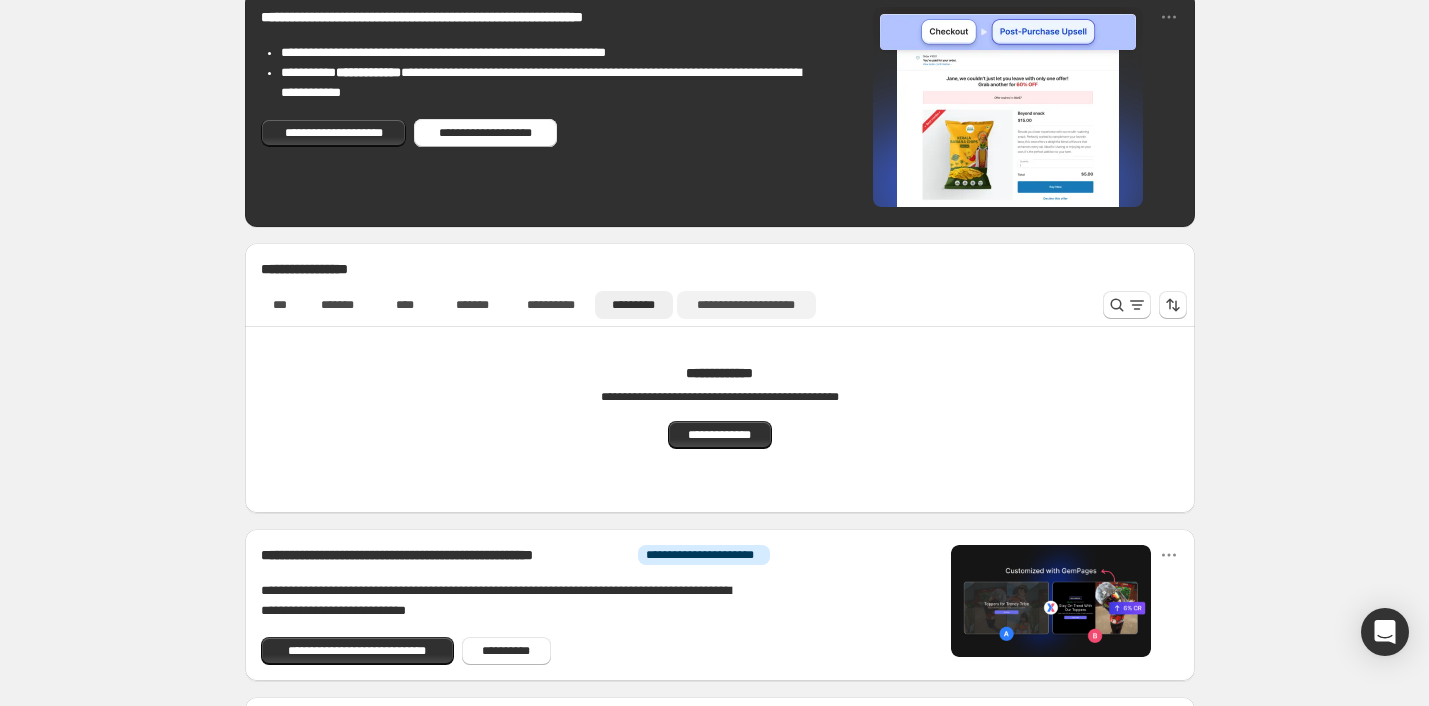 click on "**********" at bounding box center (746, 305) 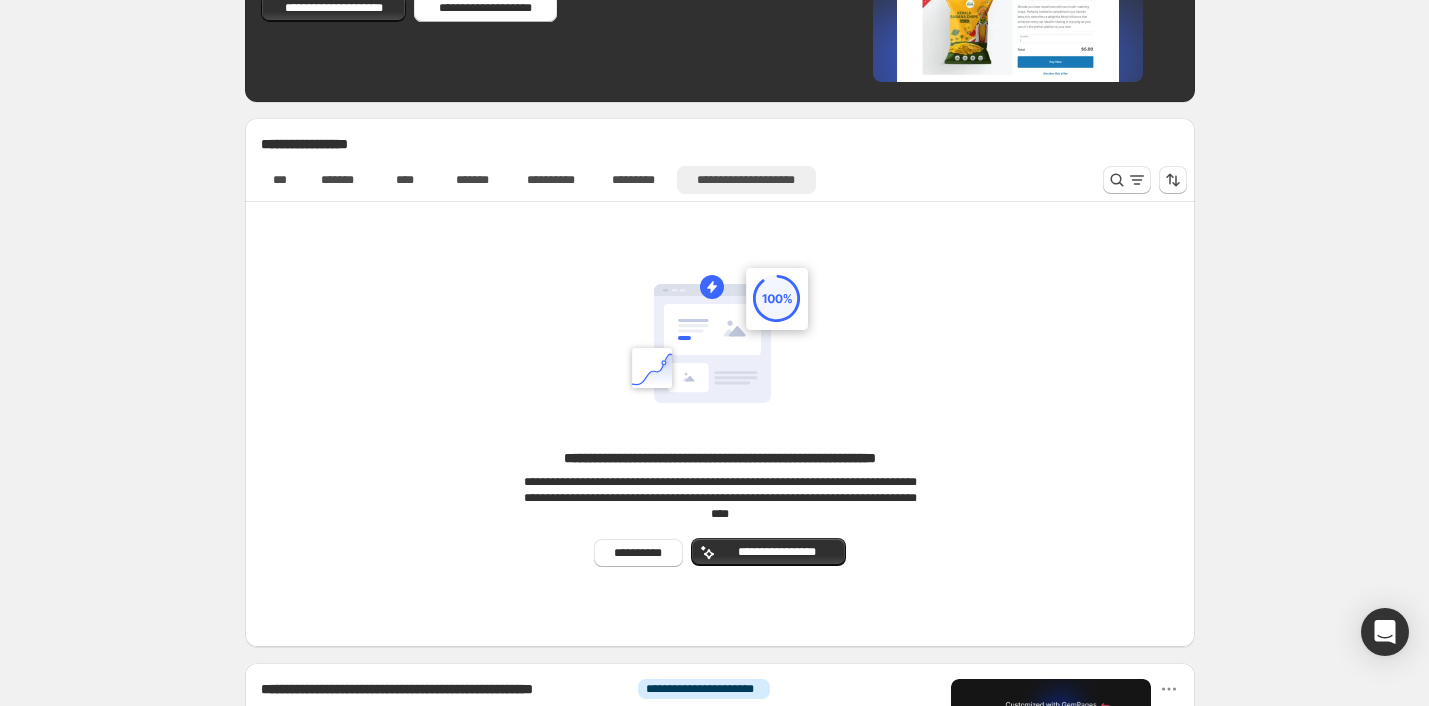 scroll, scrollTop: 579, scrollLeft: 0, axis: vertical 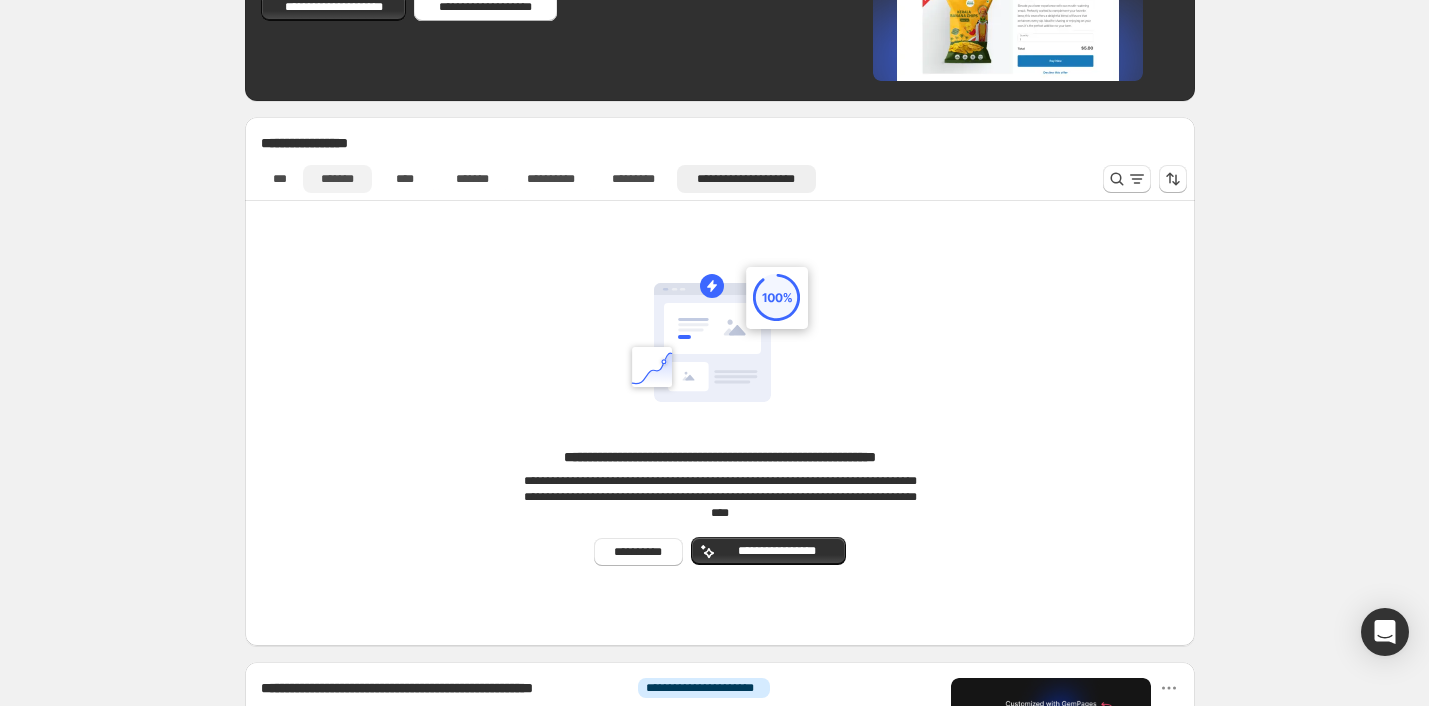 click on "*******" at bounding box center [337, 179] 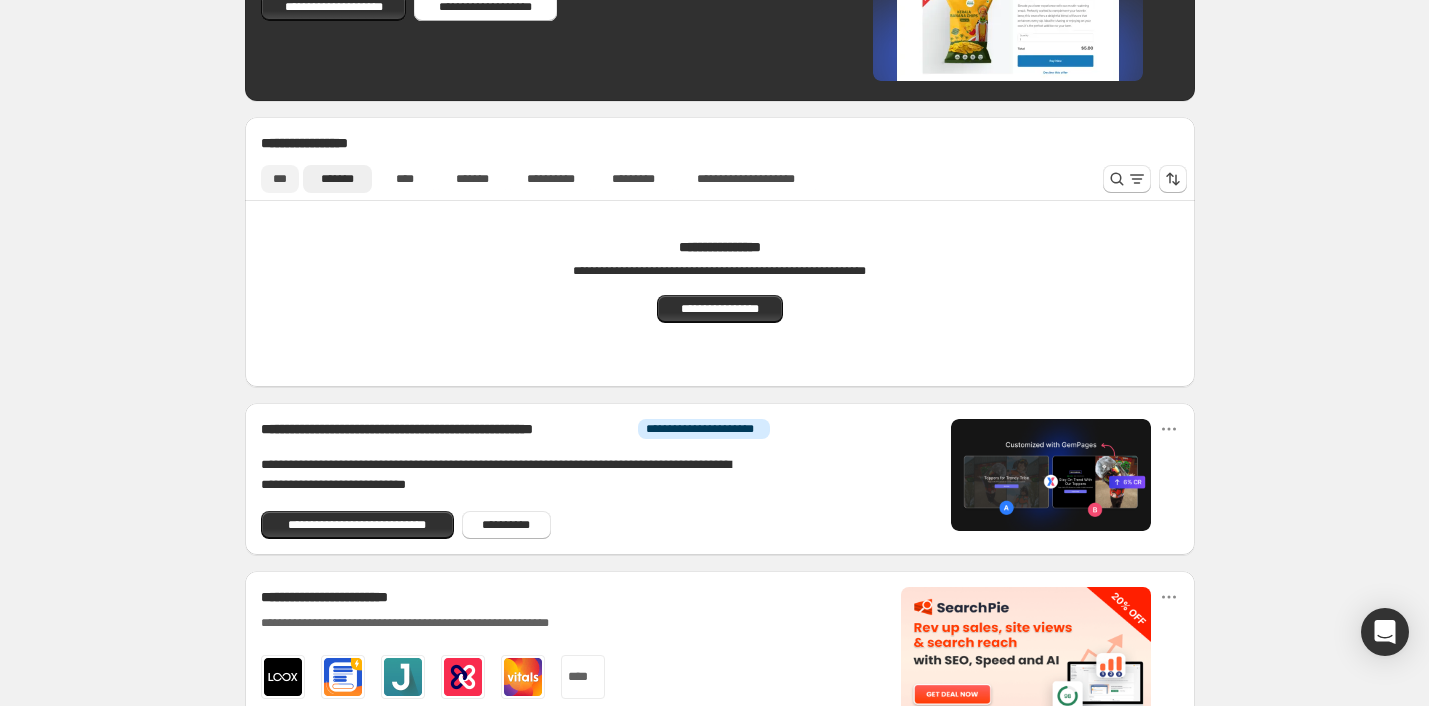 click on "***" at bounding box center (280, 179) 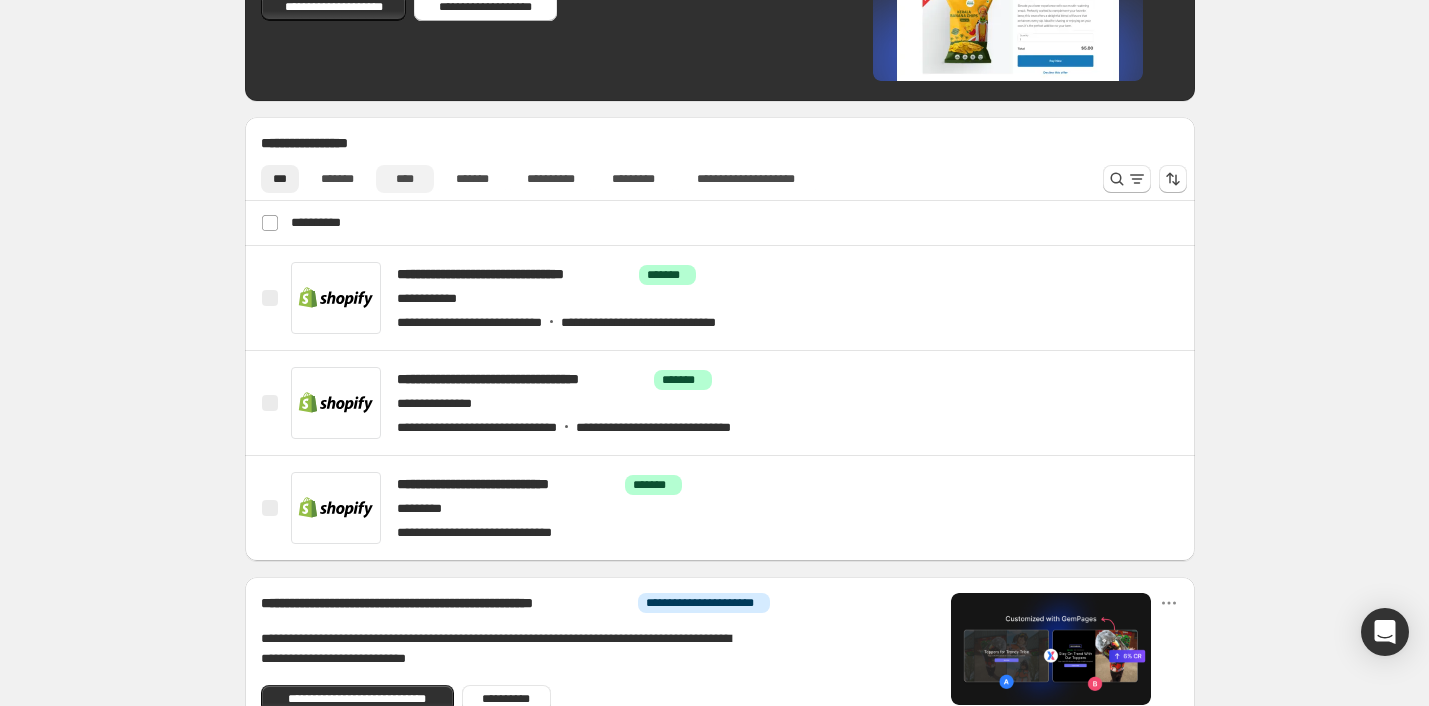 click on "****" at bounding box center (405, 179) 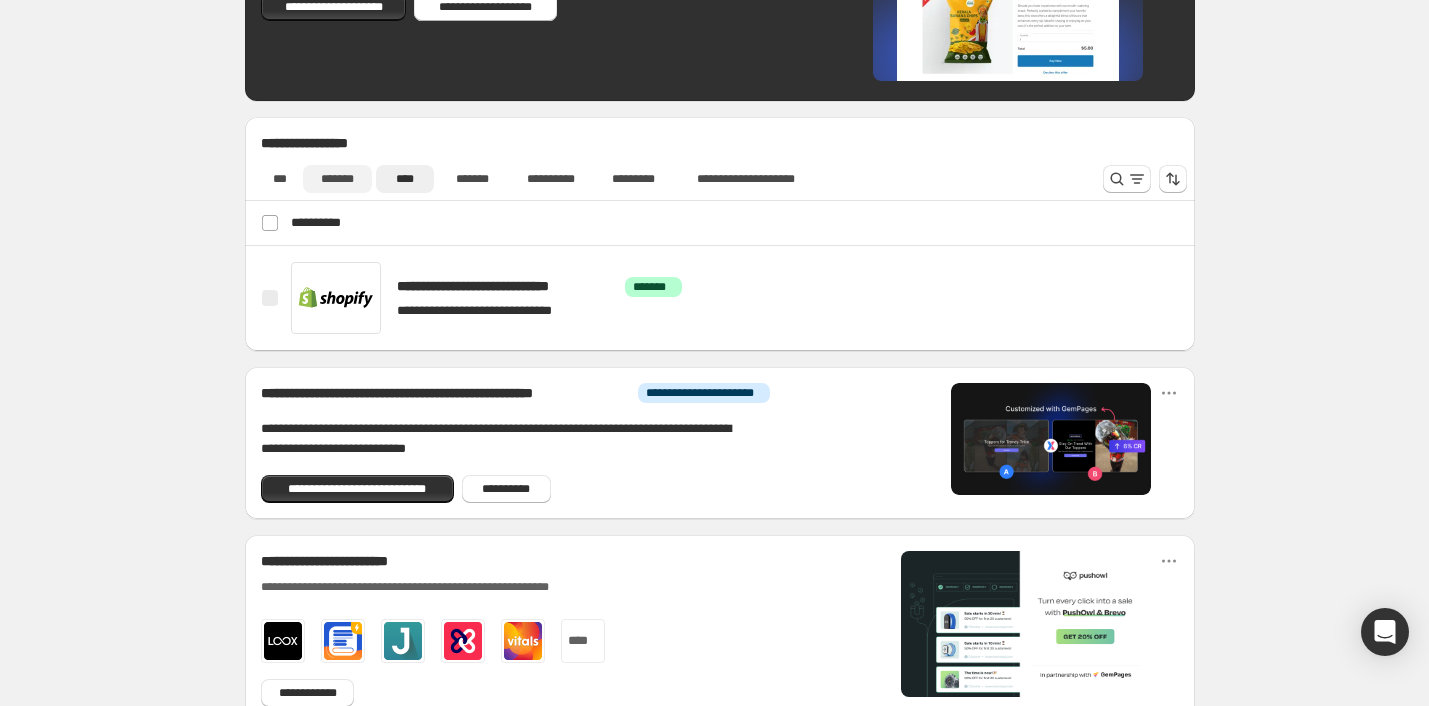 click on "*******" at bounding box center [337, 179] 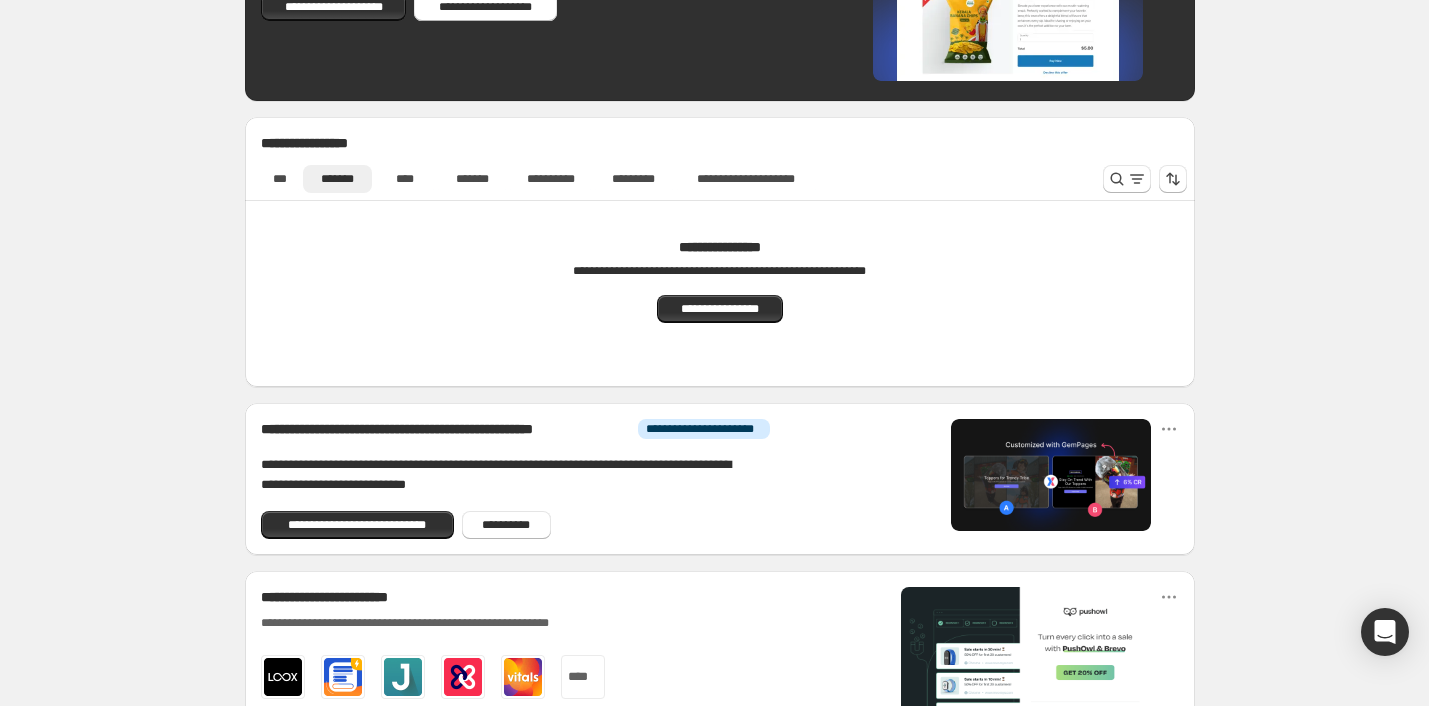 click on "**********" at bounding box center [720, 179] 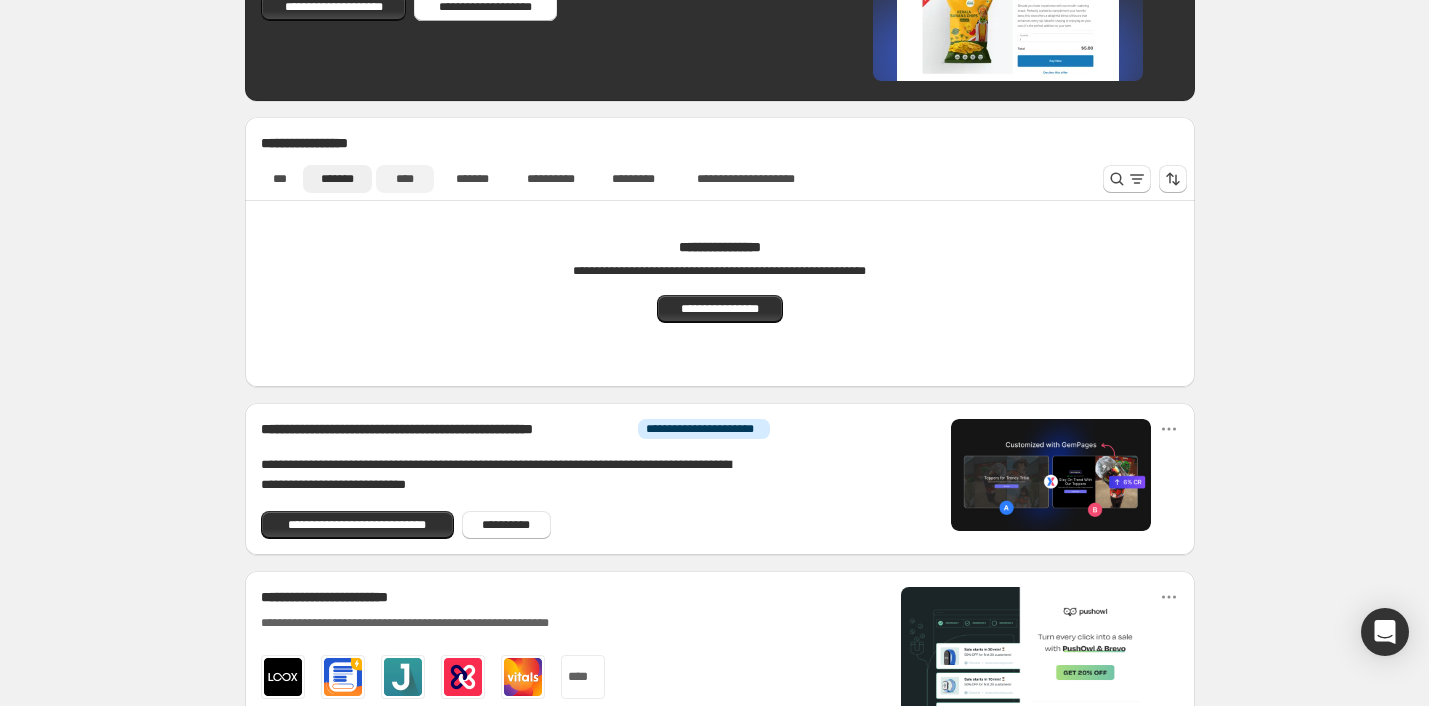 click on "****" at bounding box center [405, 179] 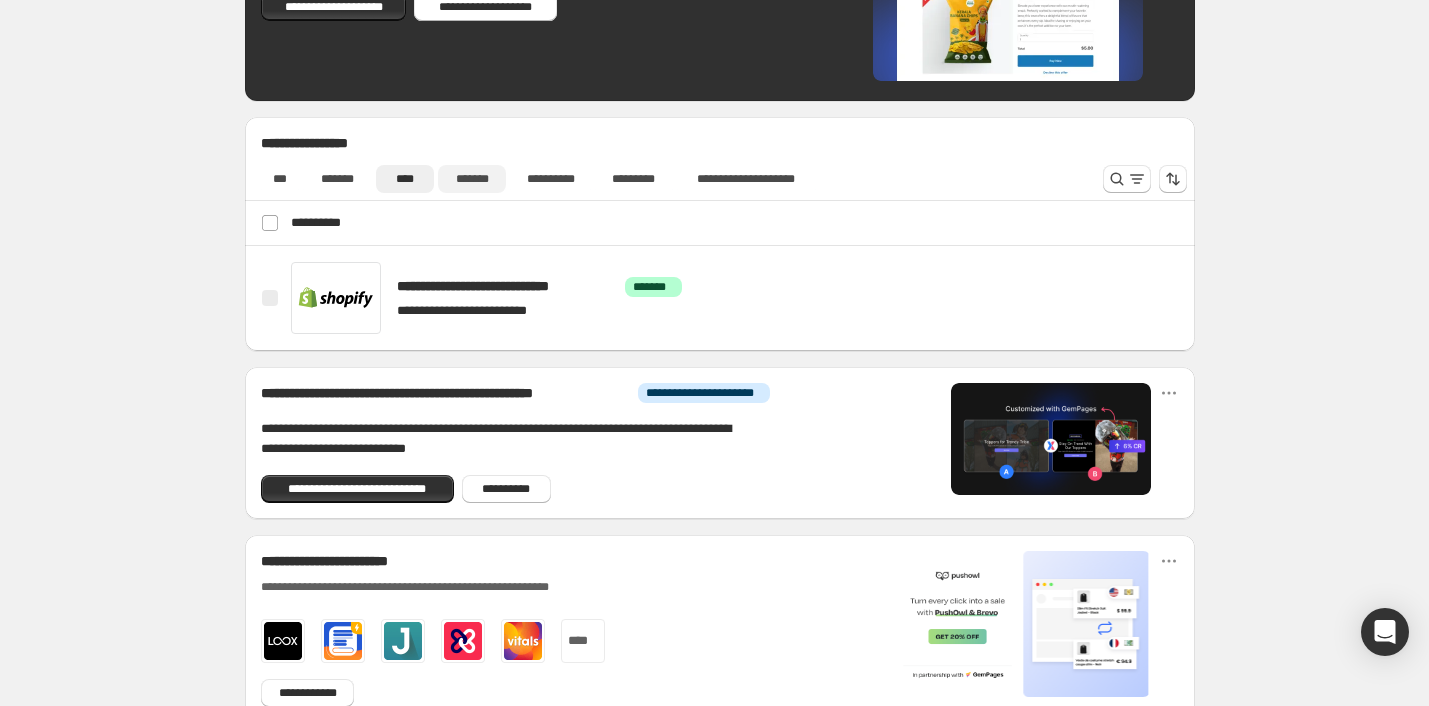 click on "*******" at bounding box center [472, 179] 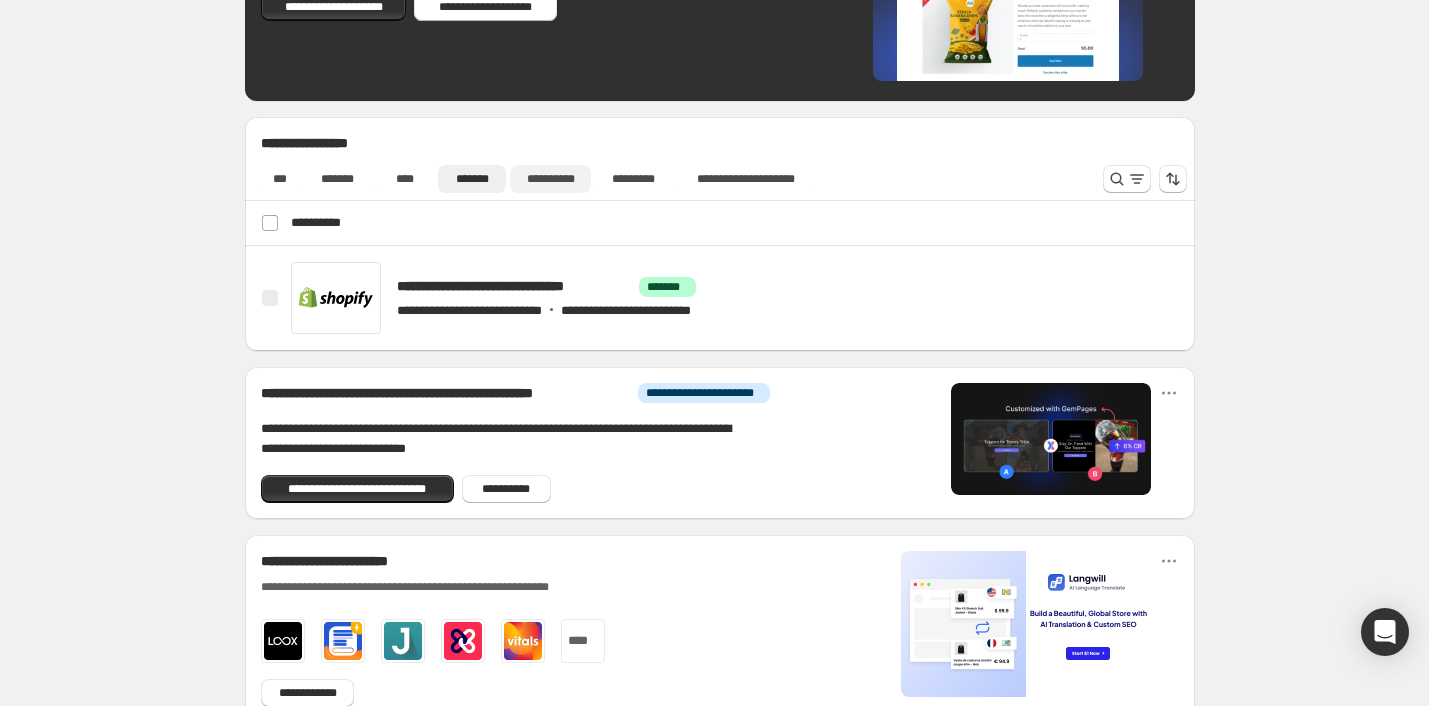 click on "**********" at bounding box center (550, 179) 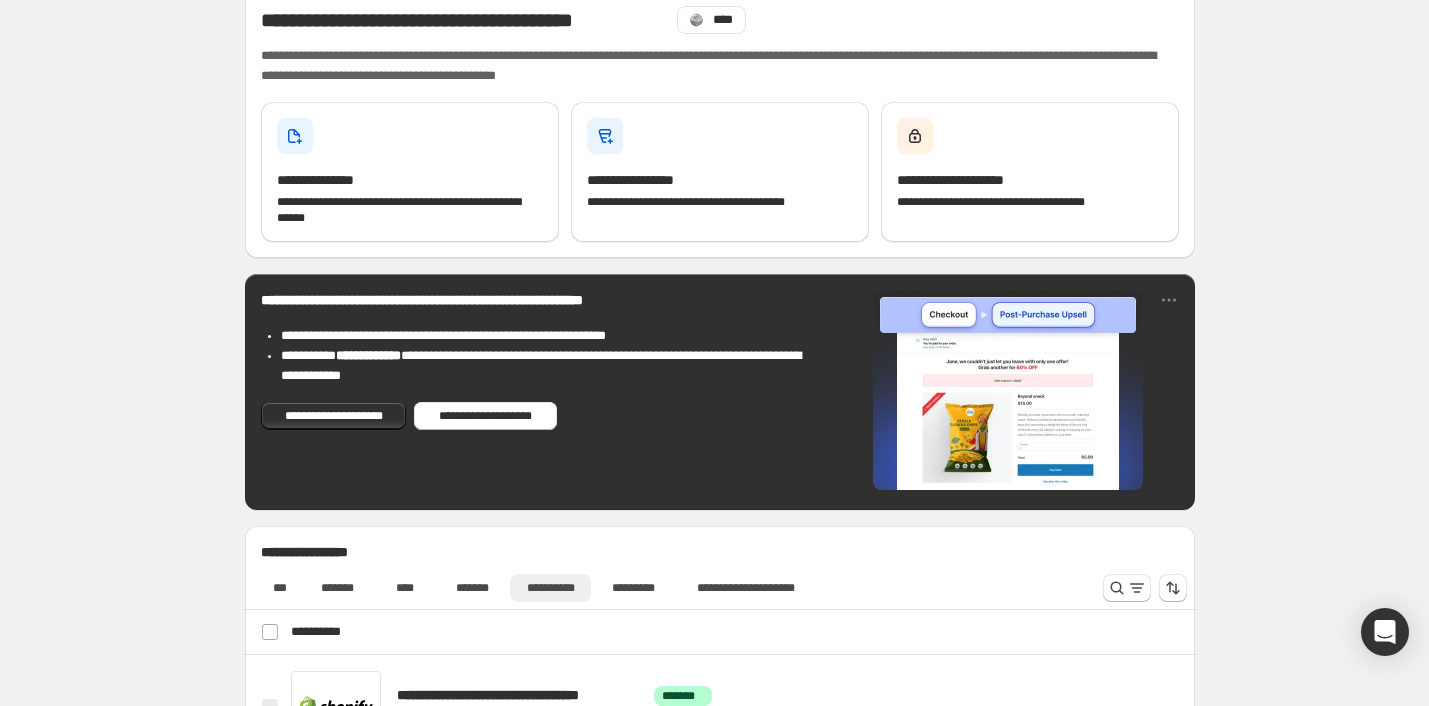 scroll, scrollTop: 163, scrollLeft: 0, axis: vertical 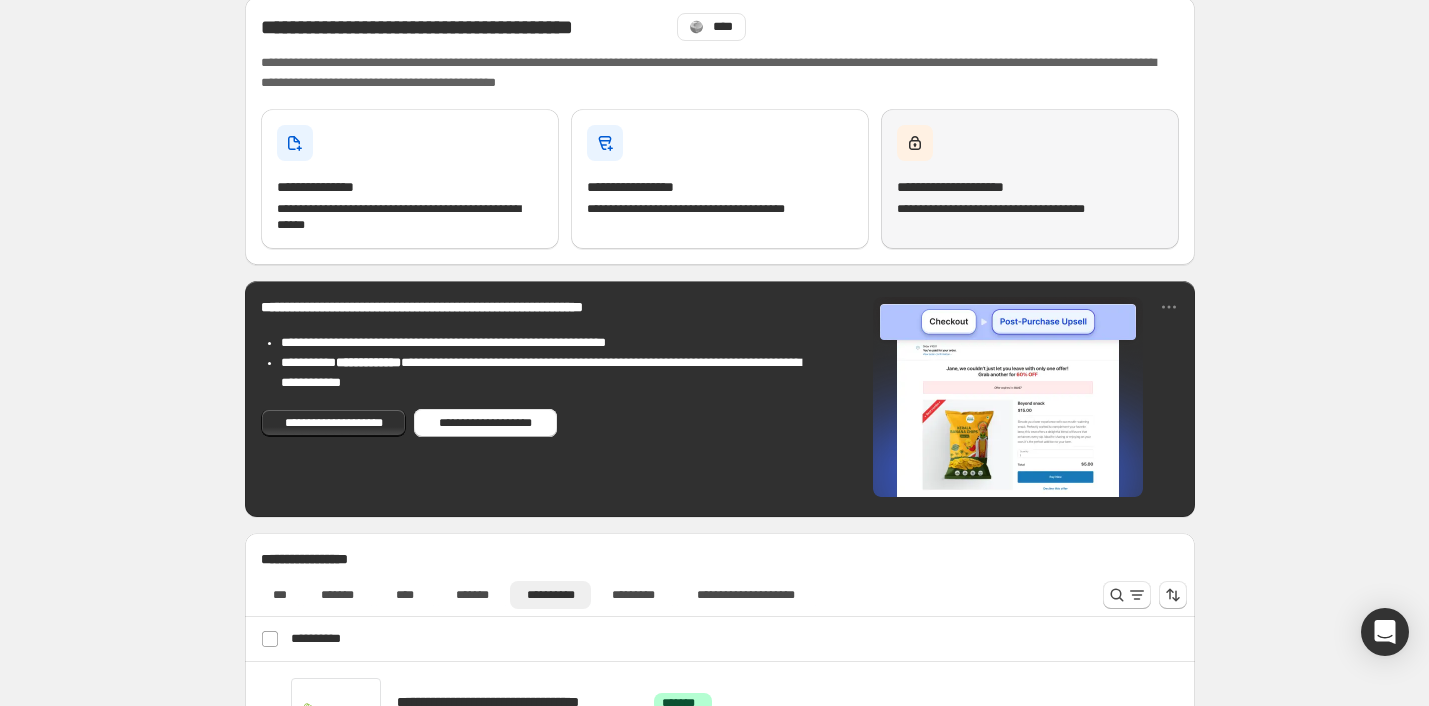 click on "**********" at bounding box center (1030, 179) 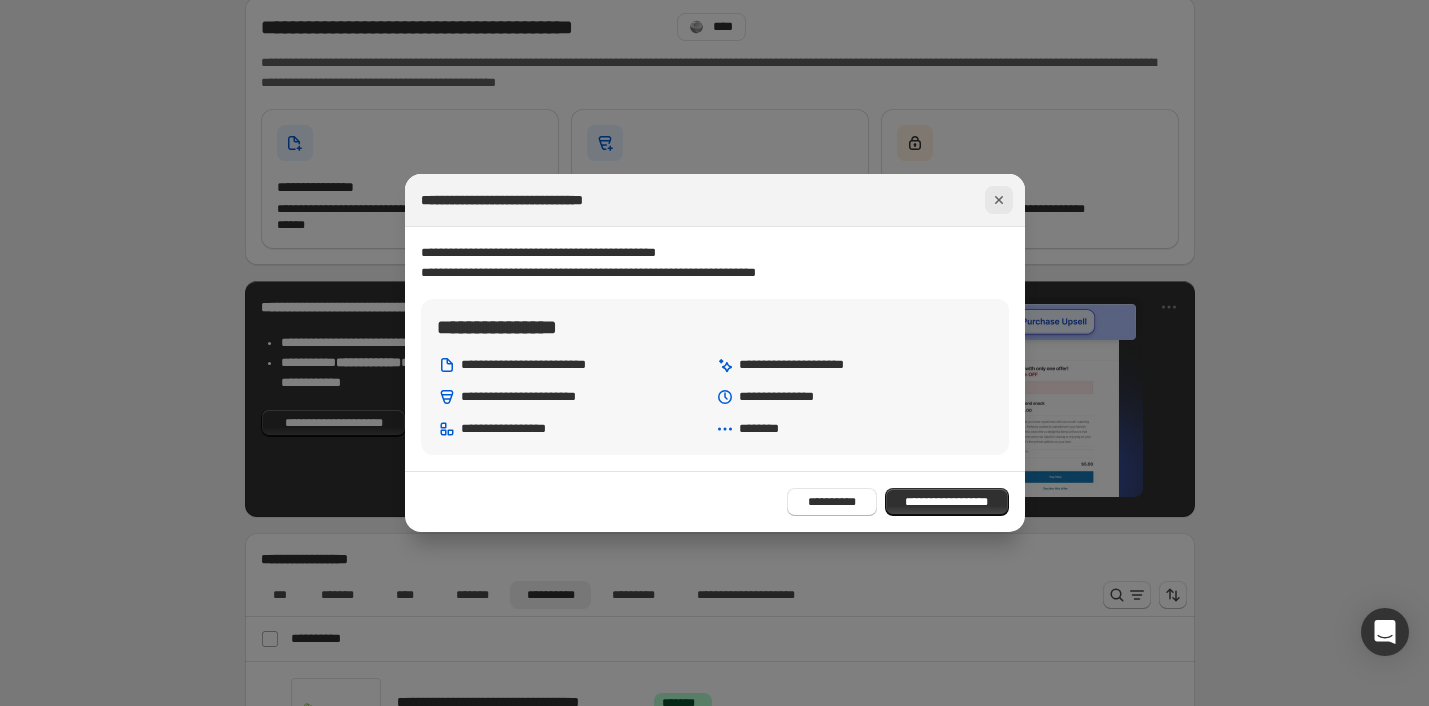 click 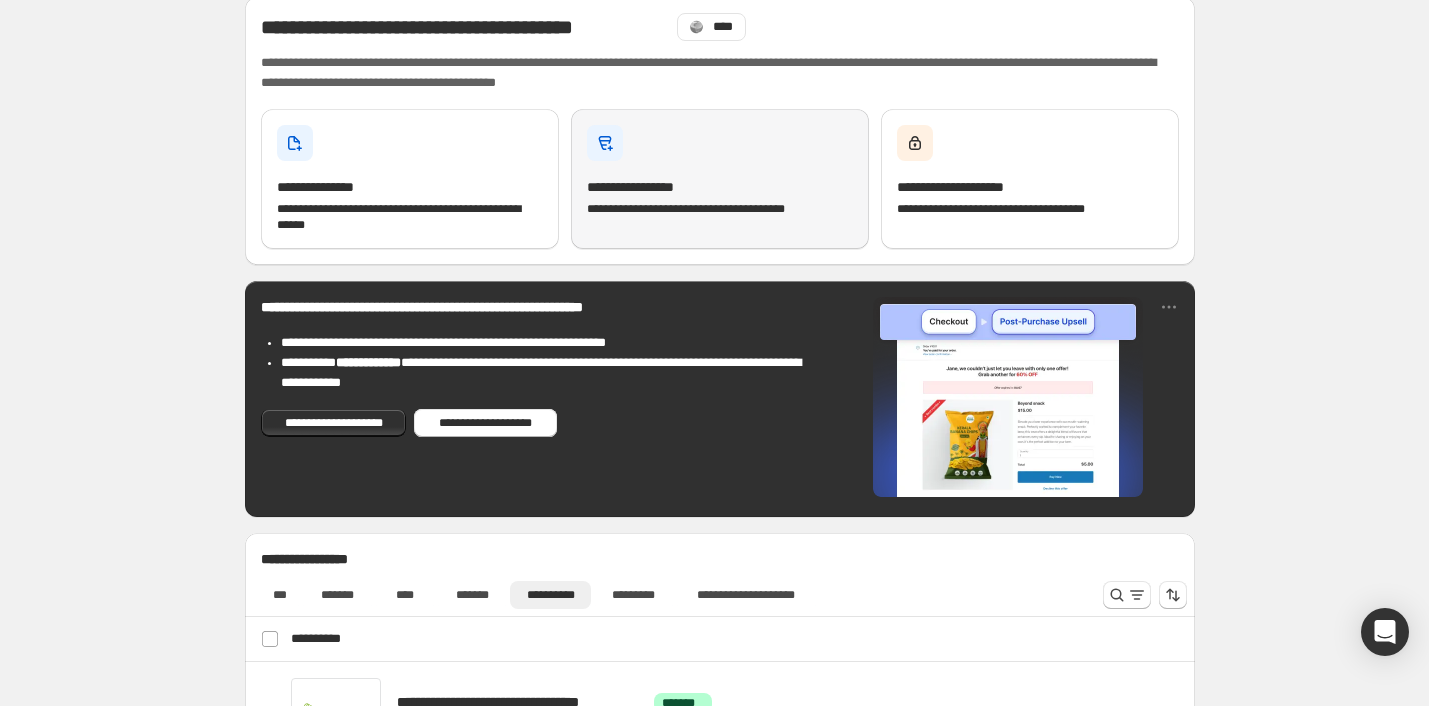 click on "**********" at bounding box center [648, 187] 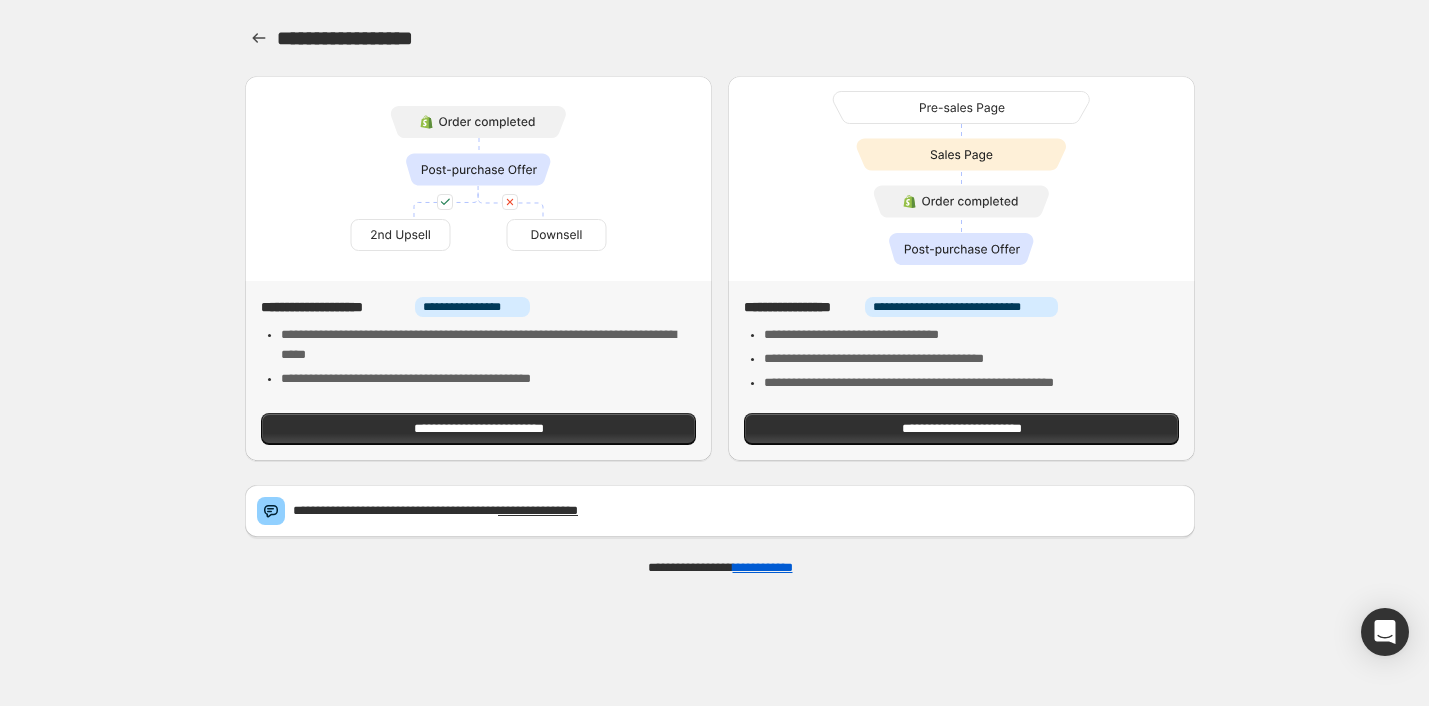 scroll, scrollTop: 0, scrollLeft: 0, axis: both 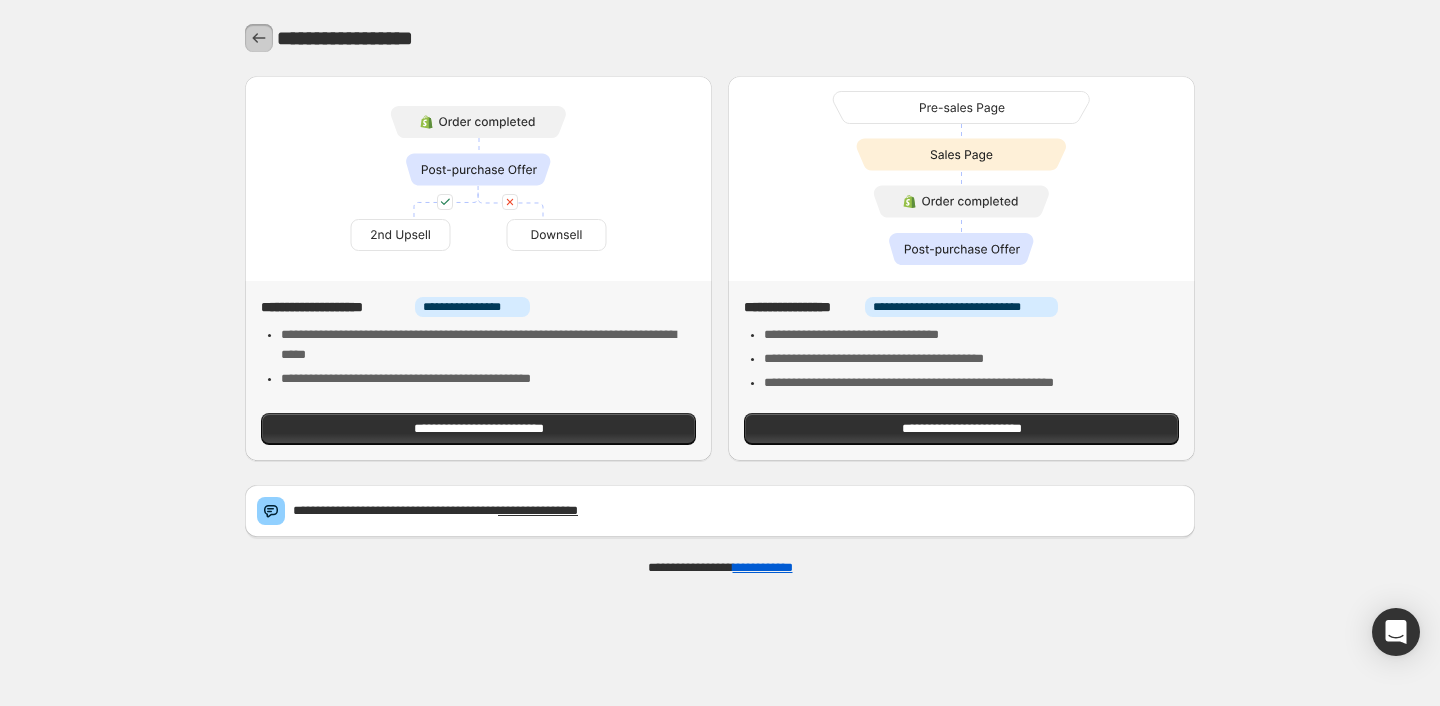 click at bounding box center (259, 38) 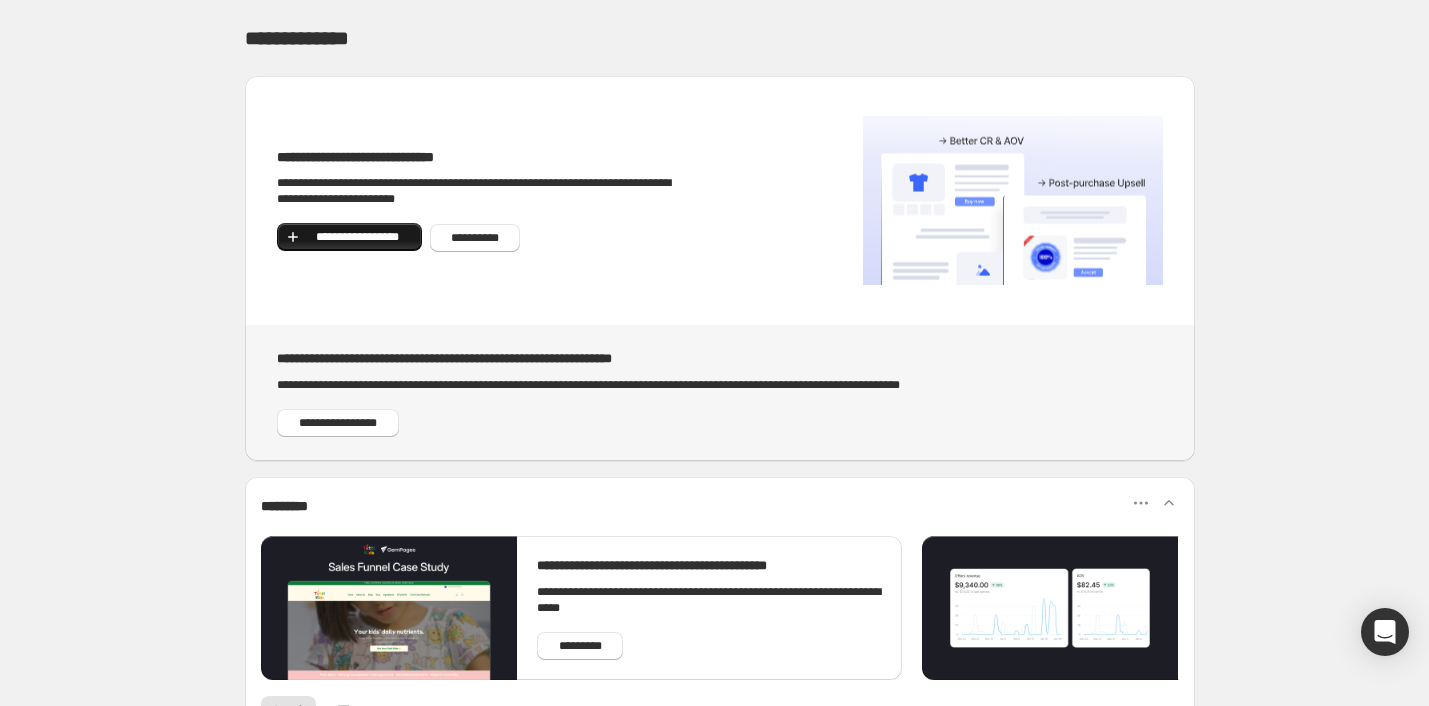 click on "**********" at bounding box center (357, 237) 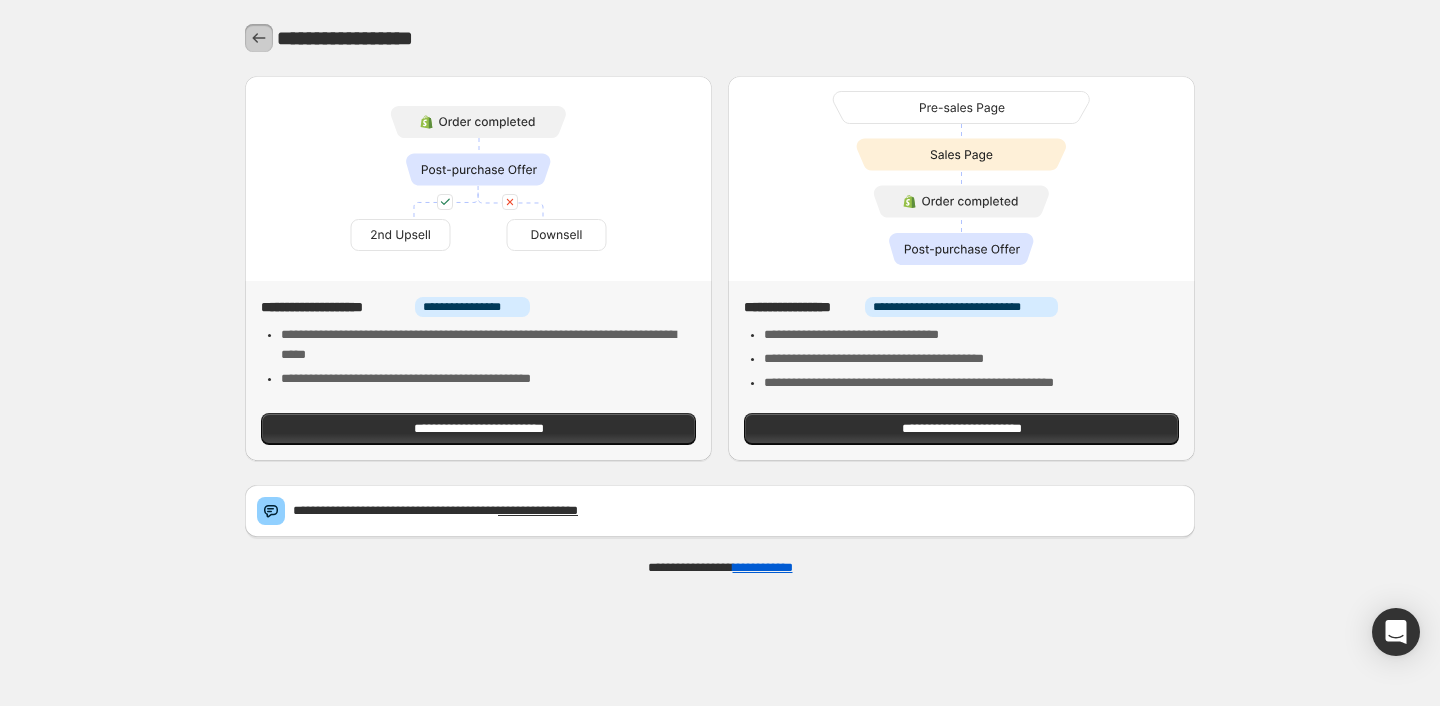 click at bounding box center (259, 38) 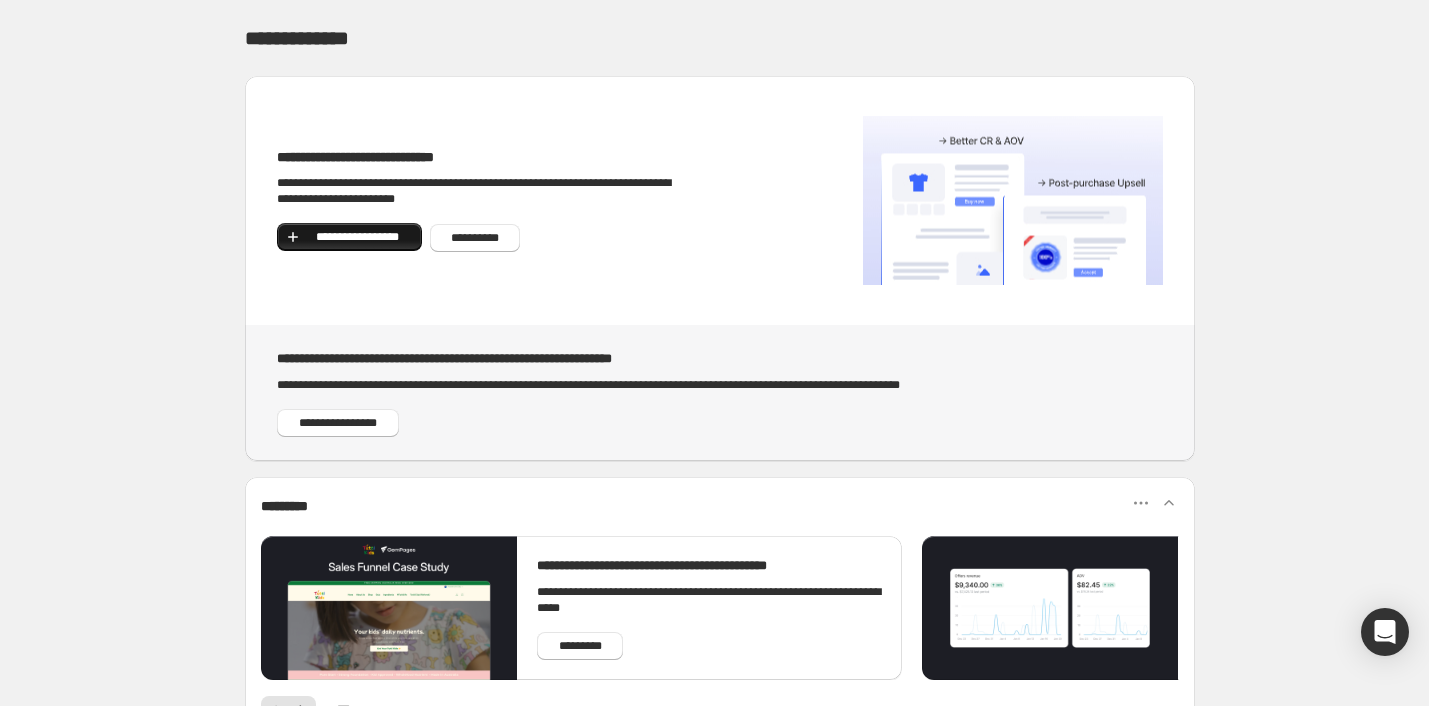 click on "**********" at bounding box center (357, 237) 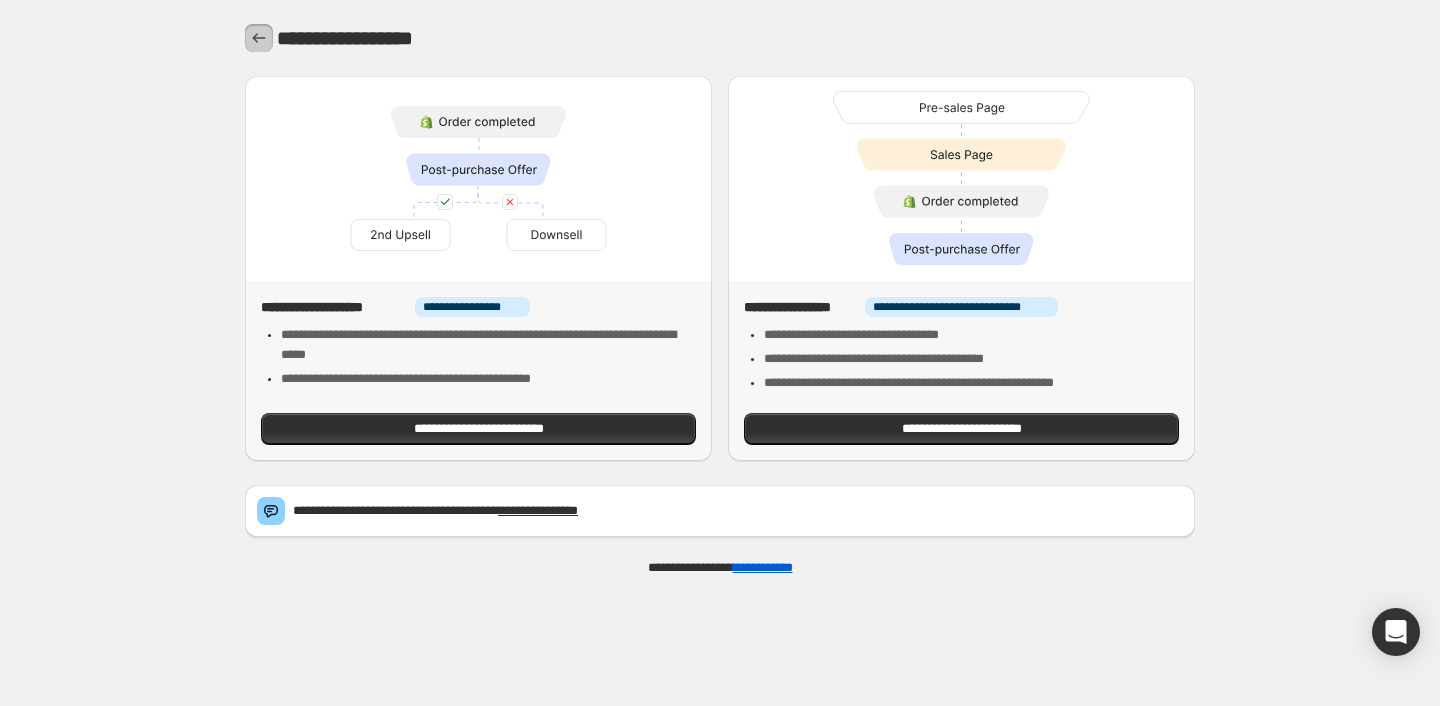 click 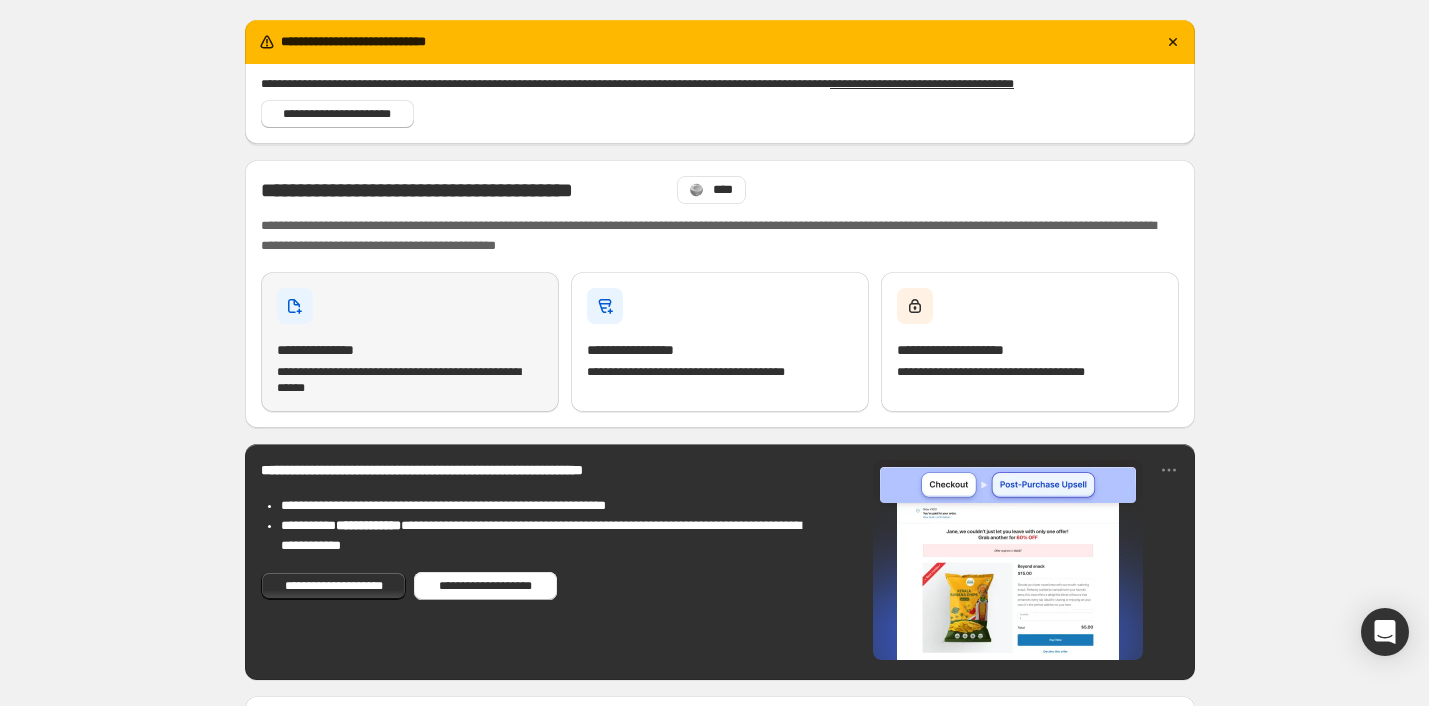 click on "**********" at bounding box center [334, 350] 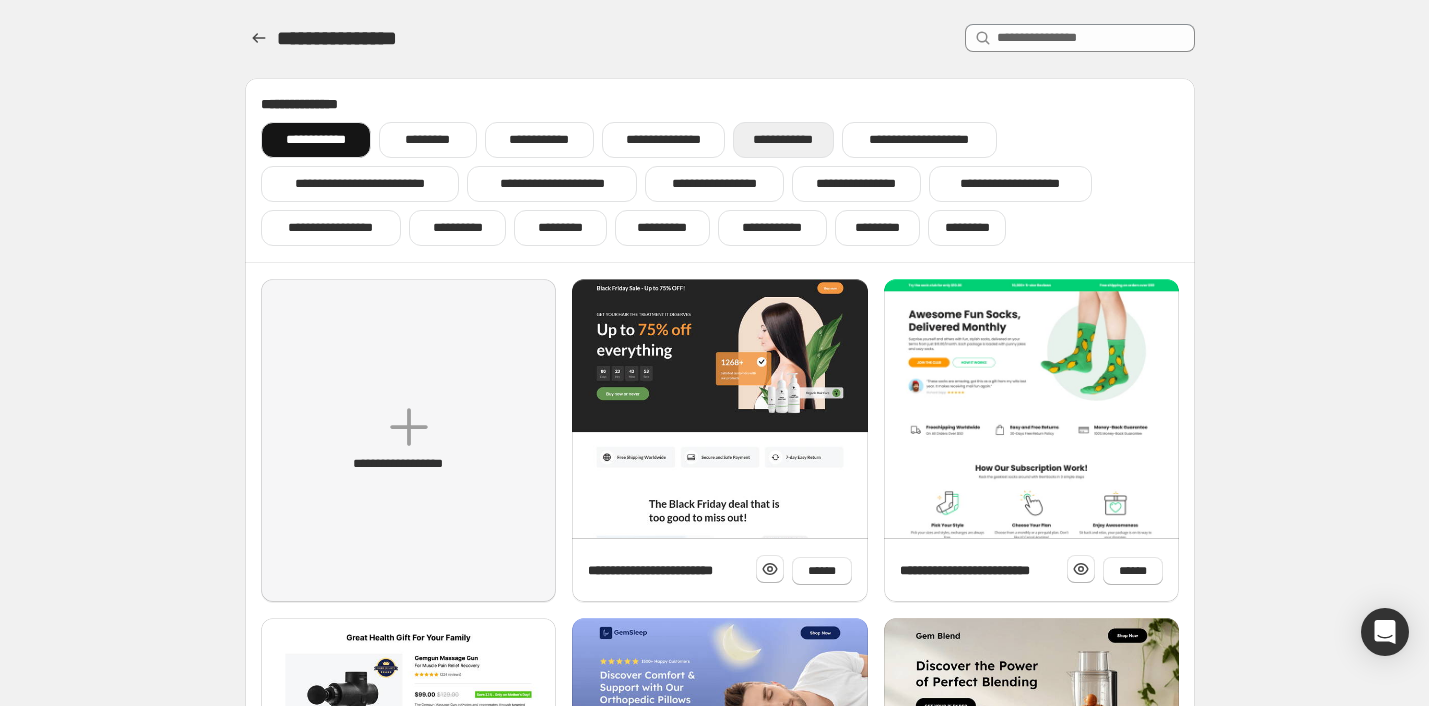 click on "**********" at bounding box center (783, 140) 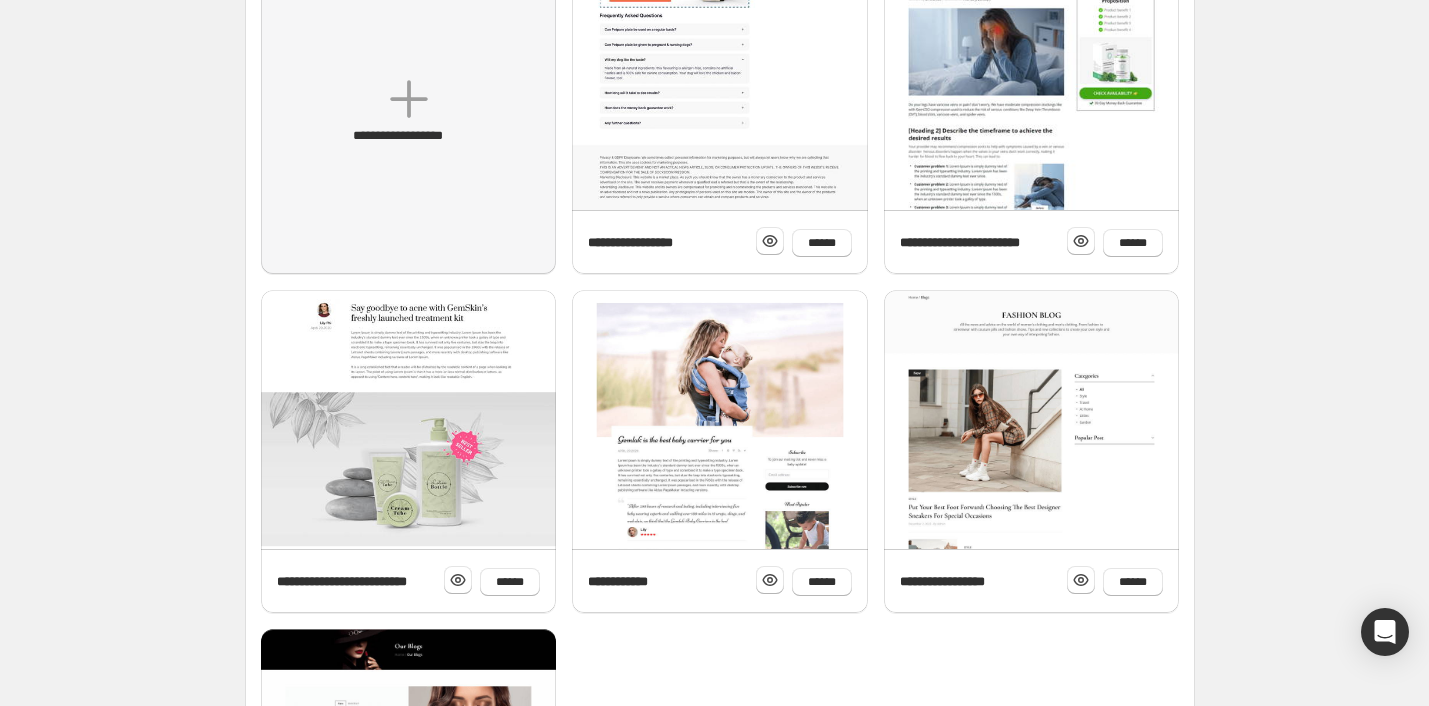 scroll, scrollTop: 331, scrollLeft: 0, axis: vertical 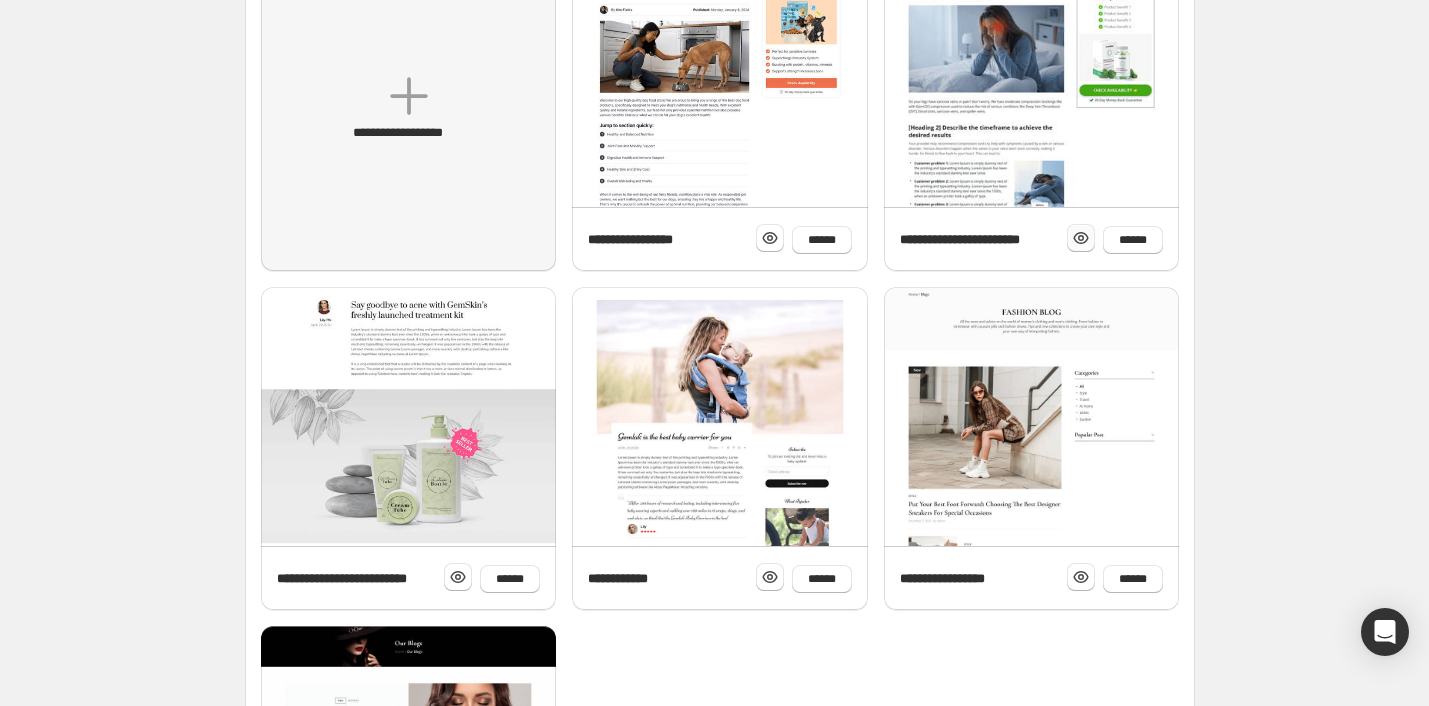click 